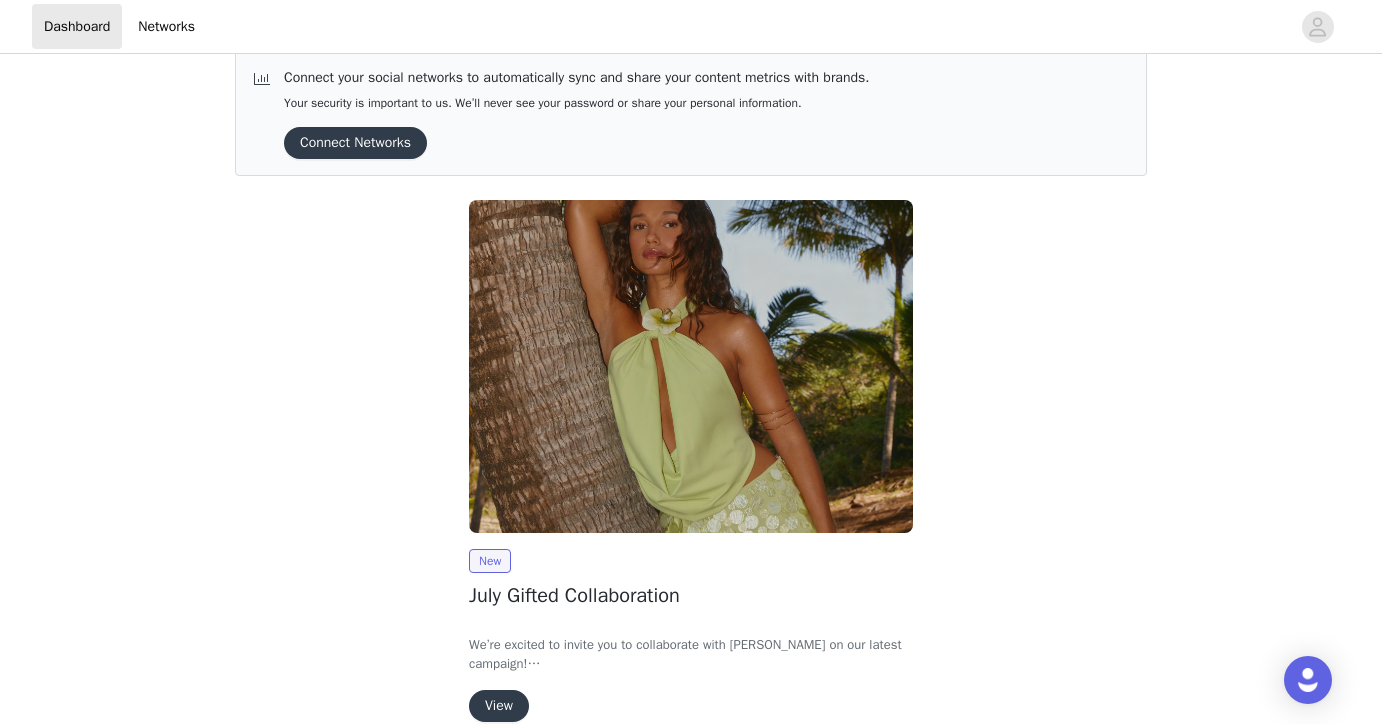 scroll, scrollTop: 51, scrollLeft: 0, axis: vertical 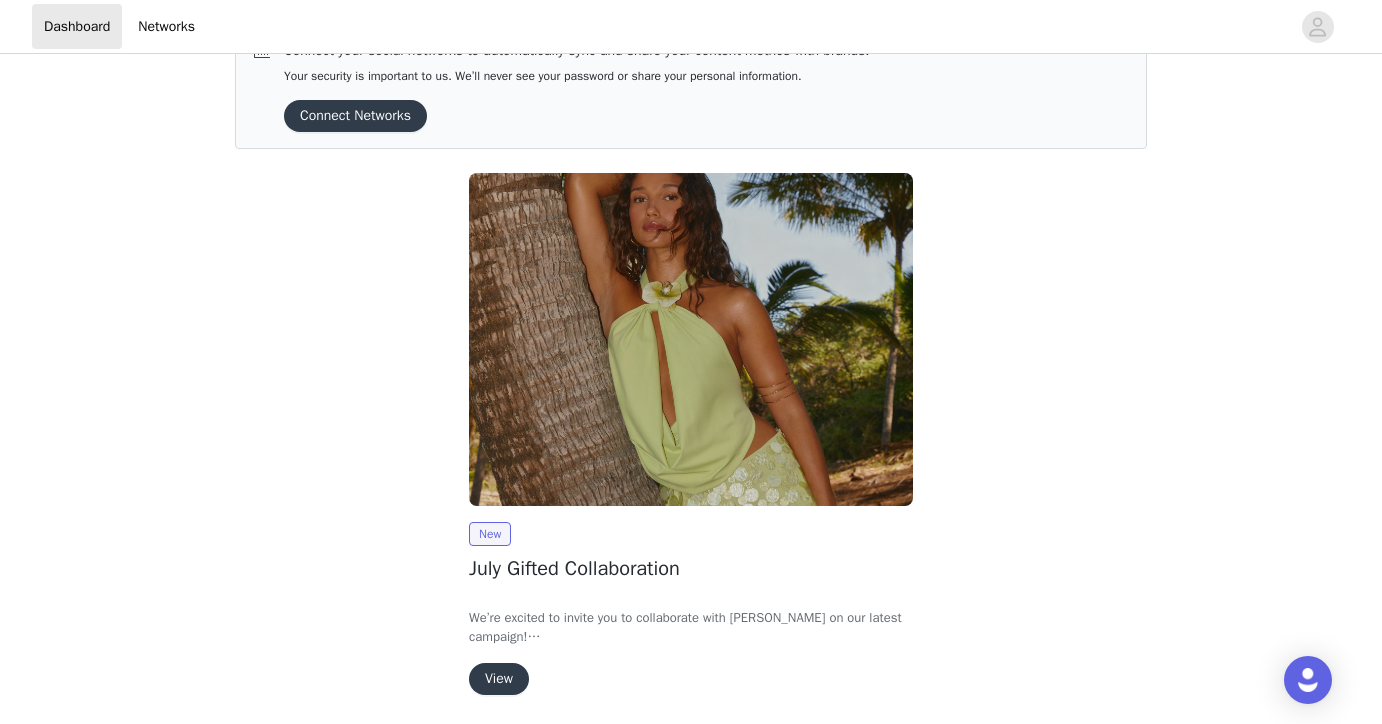 click on "View" at bounding box center [499, 679] 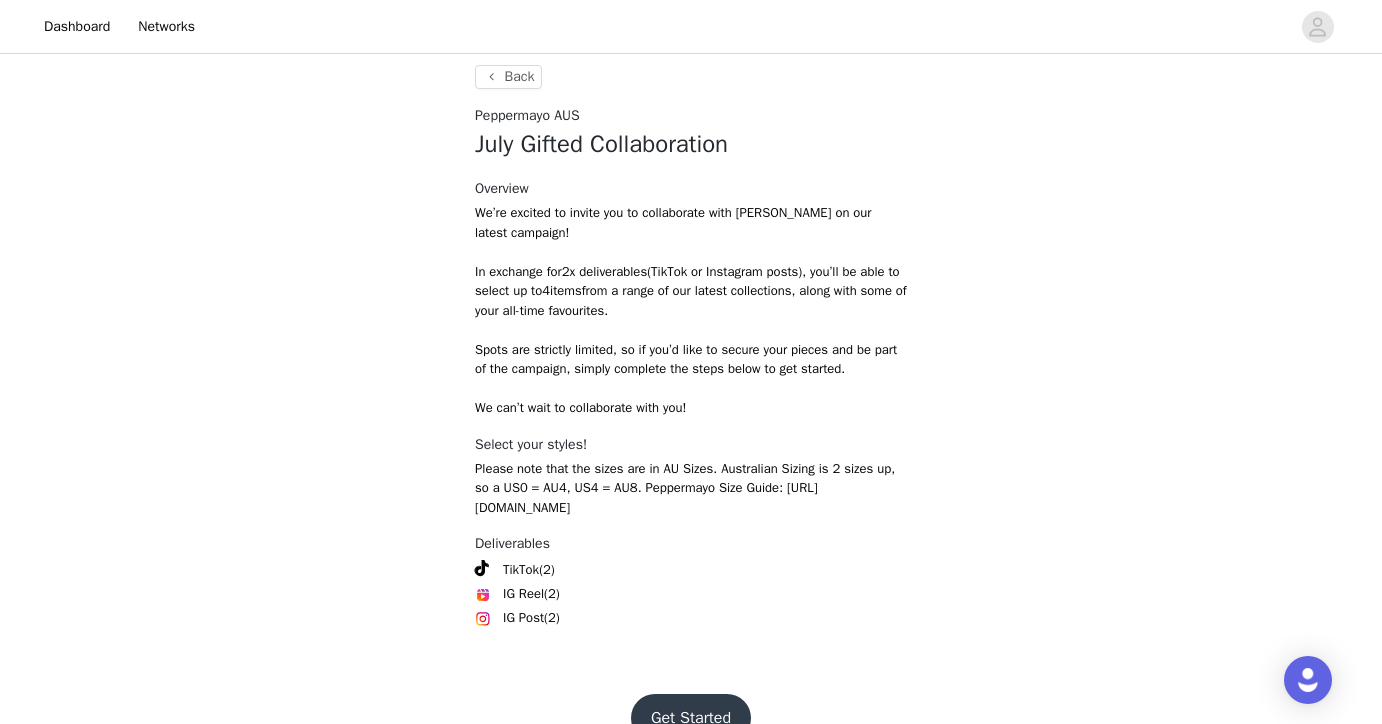 scroll, scrollTop: 771, scrollLeft: 0, axis: vertical 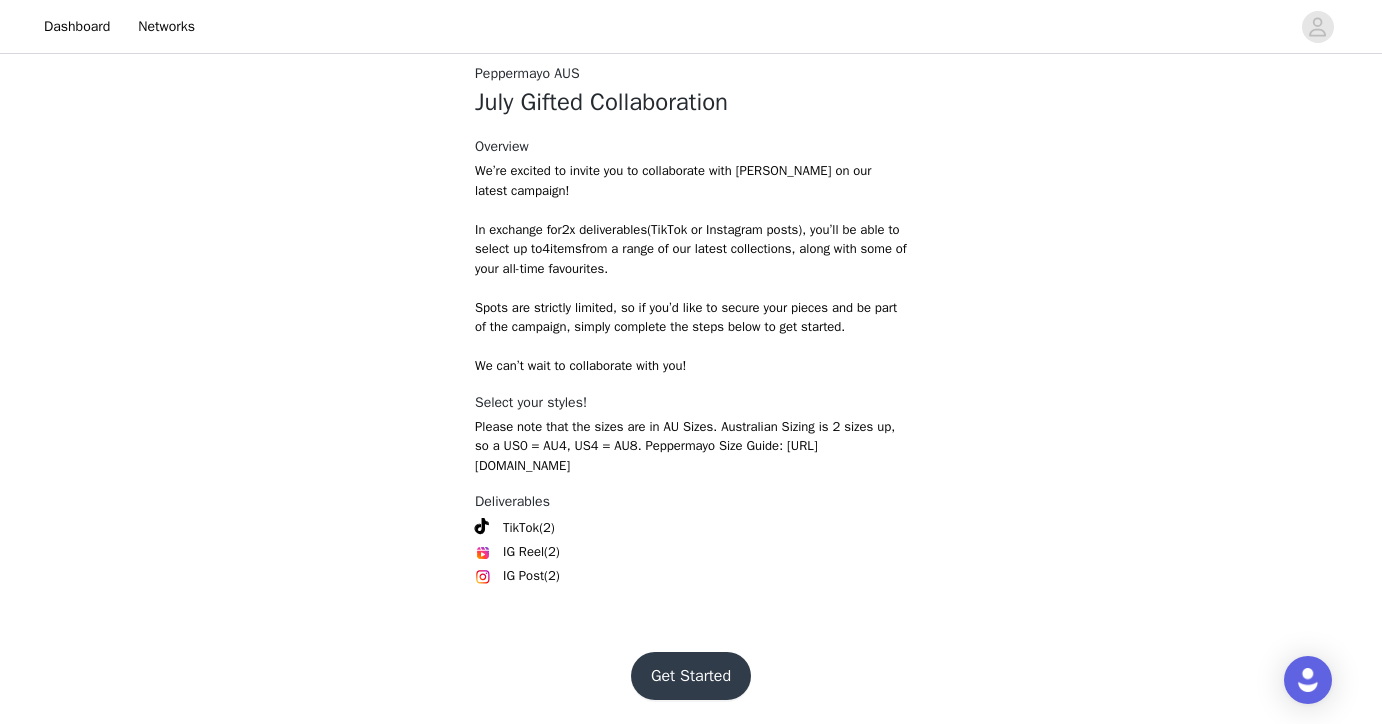 click on "Get Started" at bounding box center (691, 676) 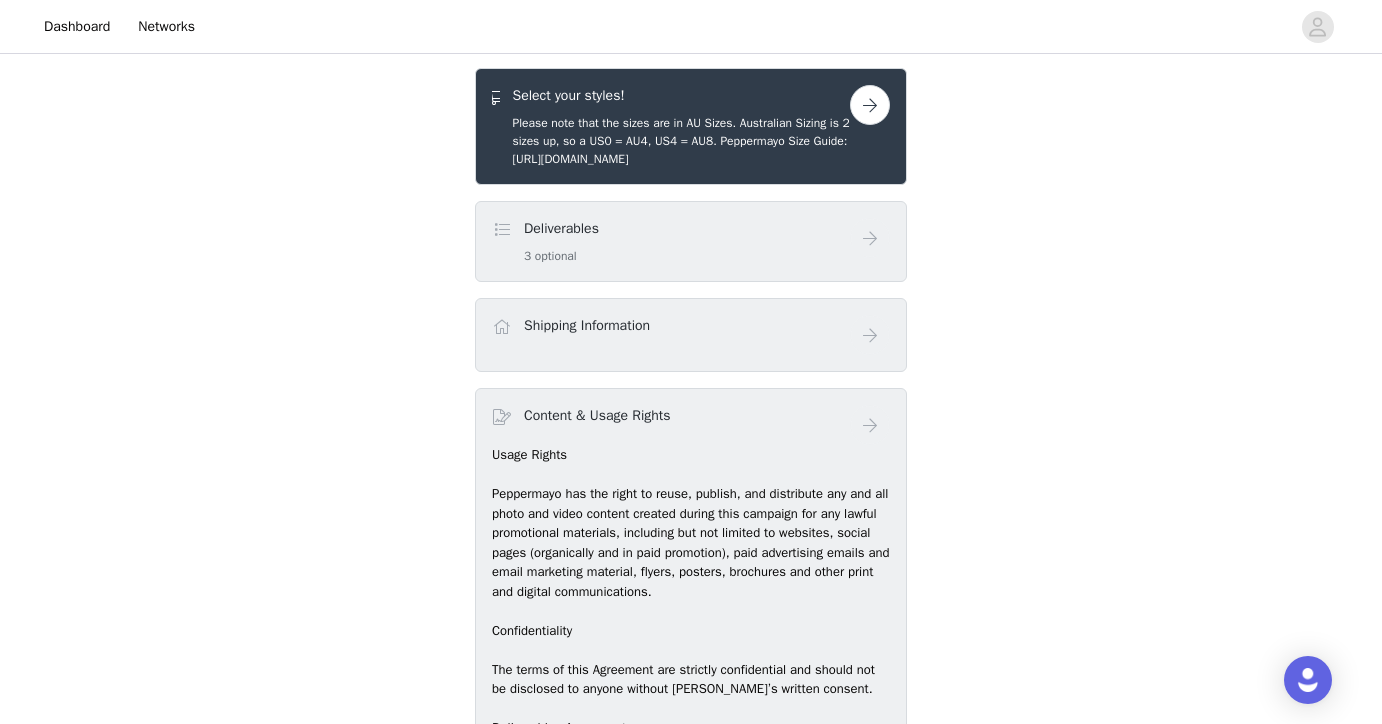 scroll, scrollTop: 779, scrollLeft: 0, axis: vertical 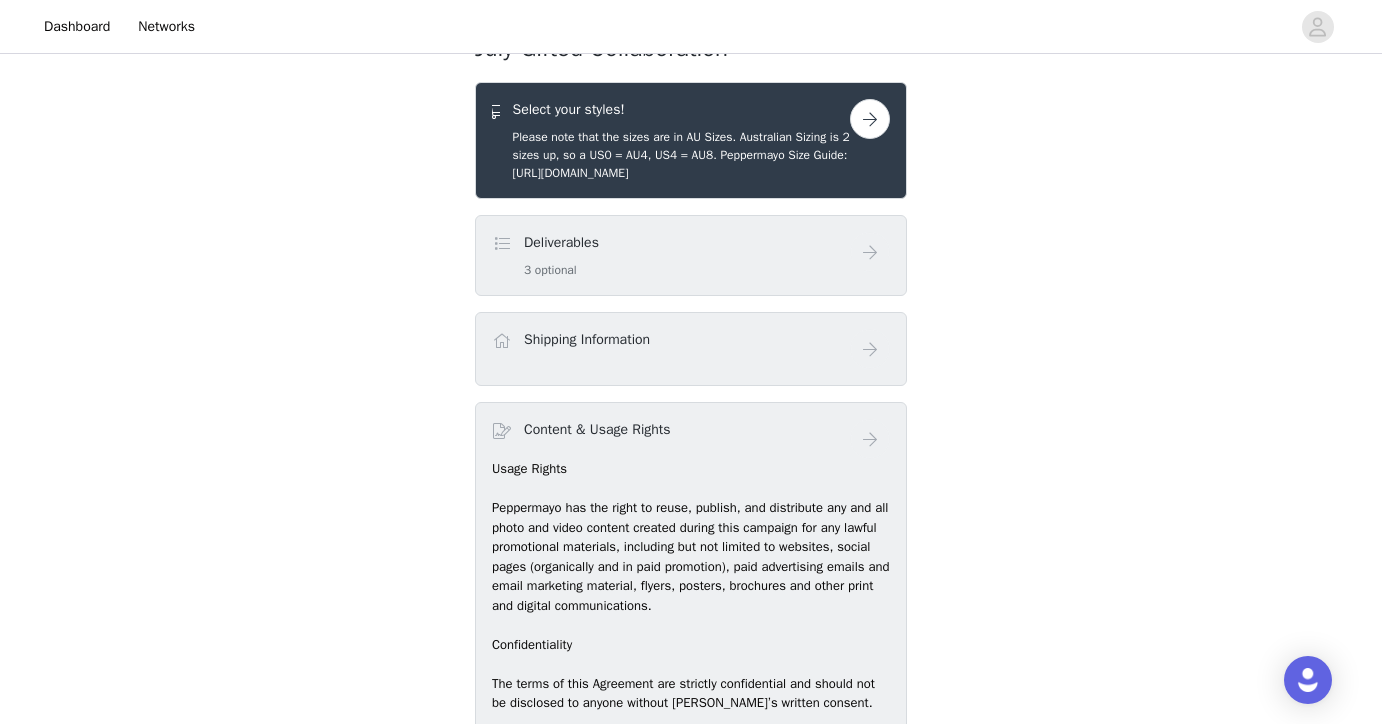 click at bounding box center (870, 119) 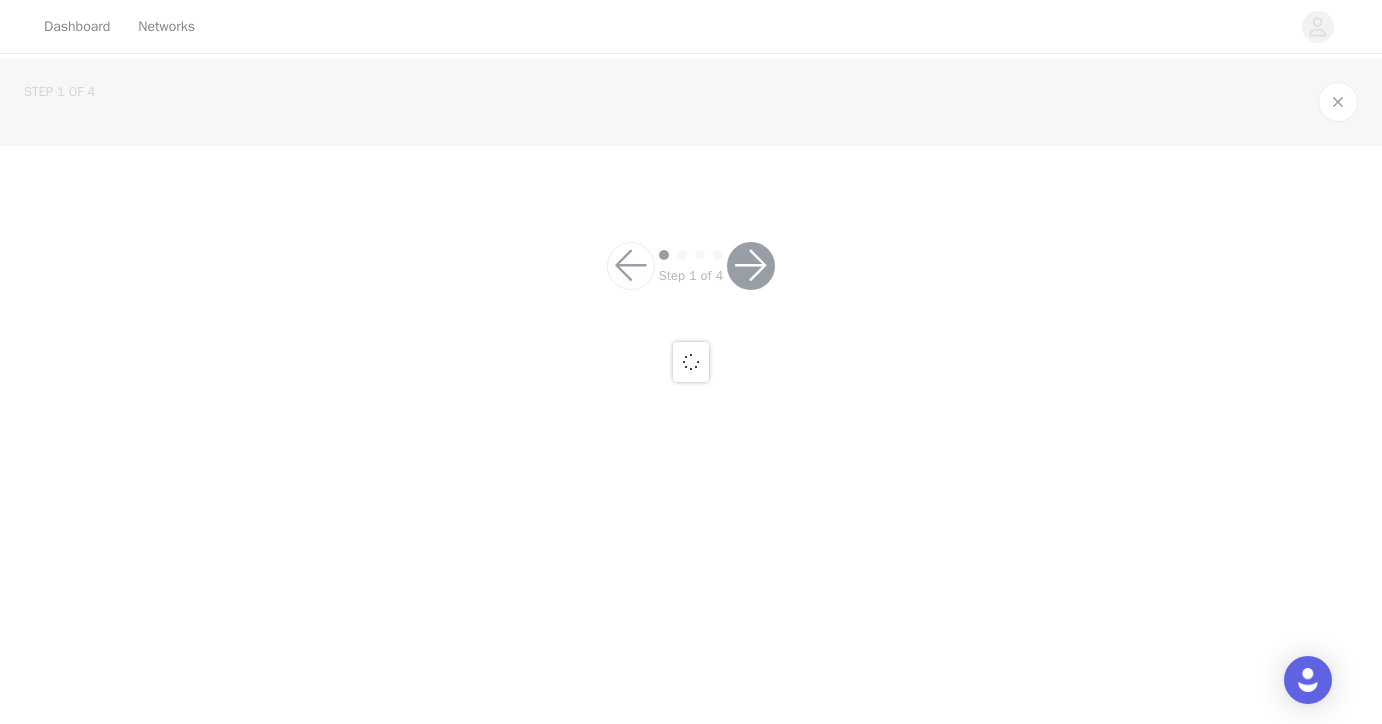 scroll, scrollTop: 0, scrollLeft: 0, axis: both 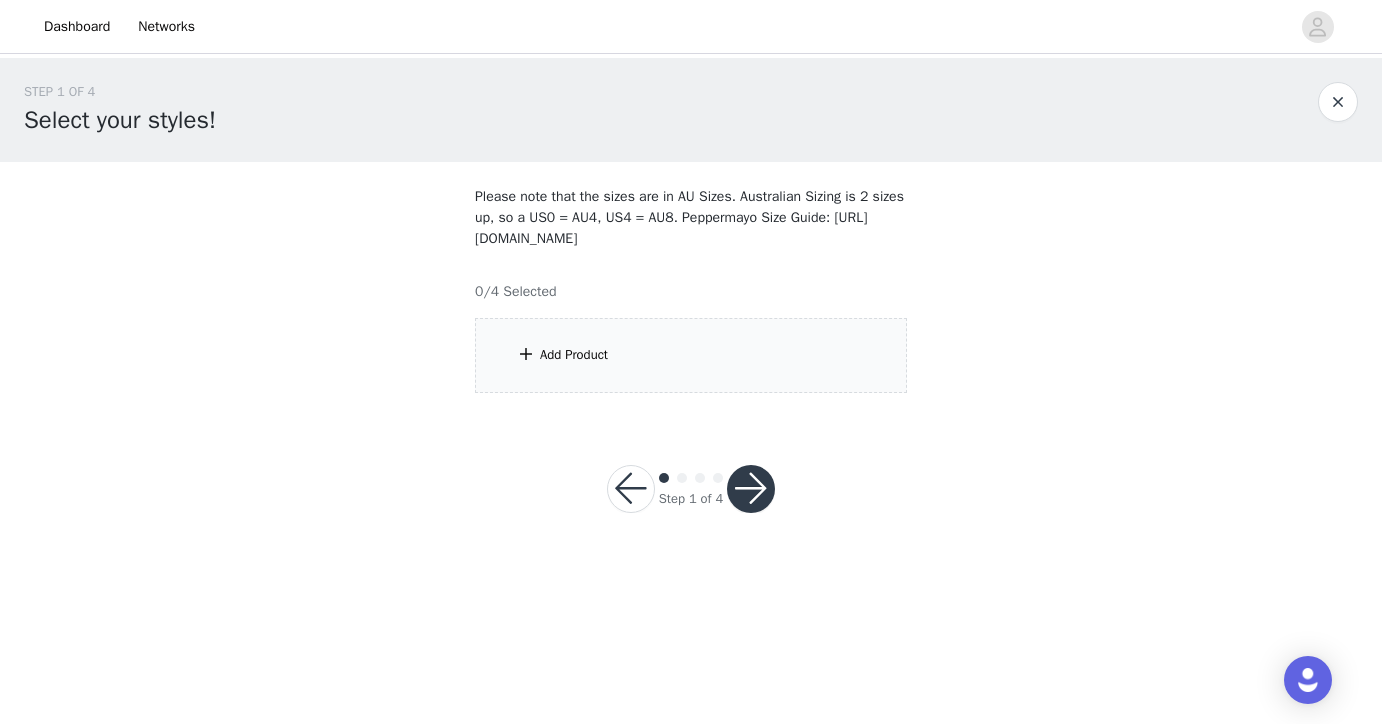 click on "Add Product" at bounding box center [691, 355] 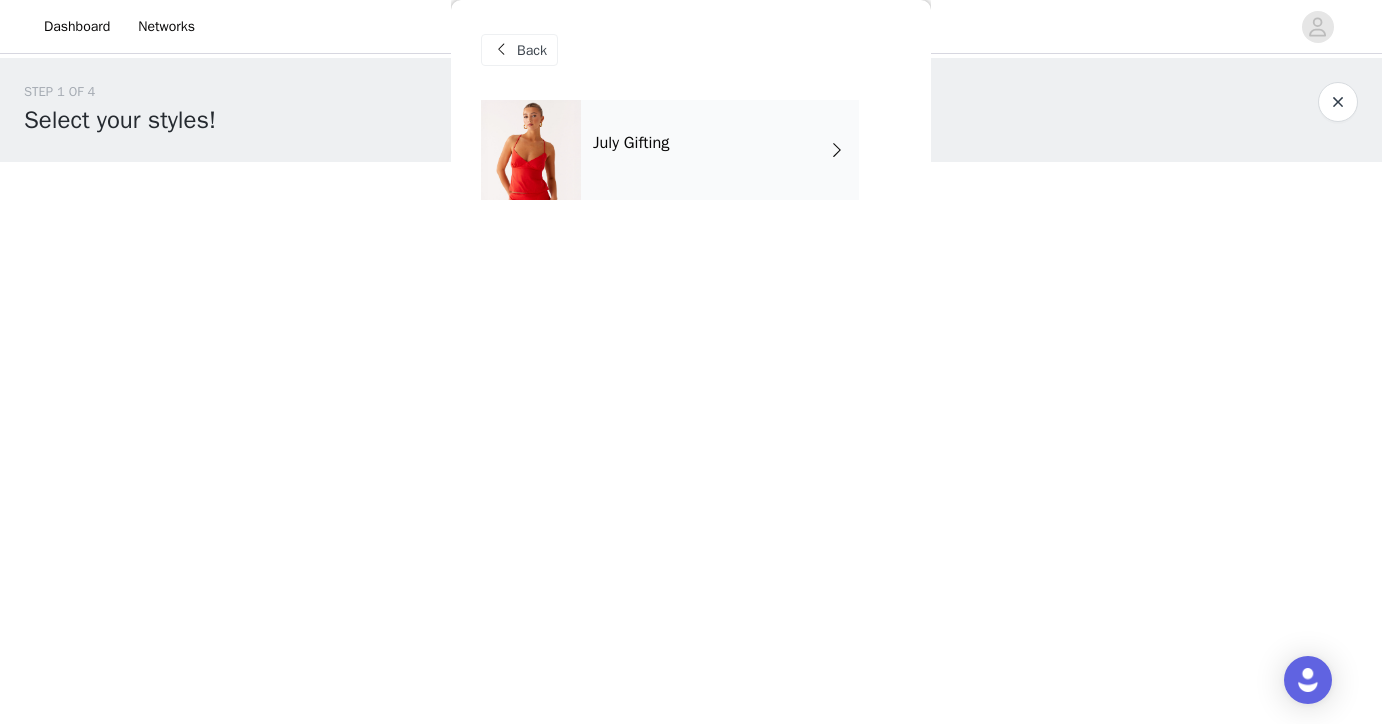 click on "July Gifting" at bounding box center [720, 150] 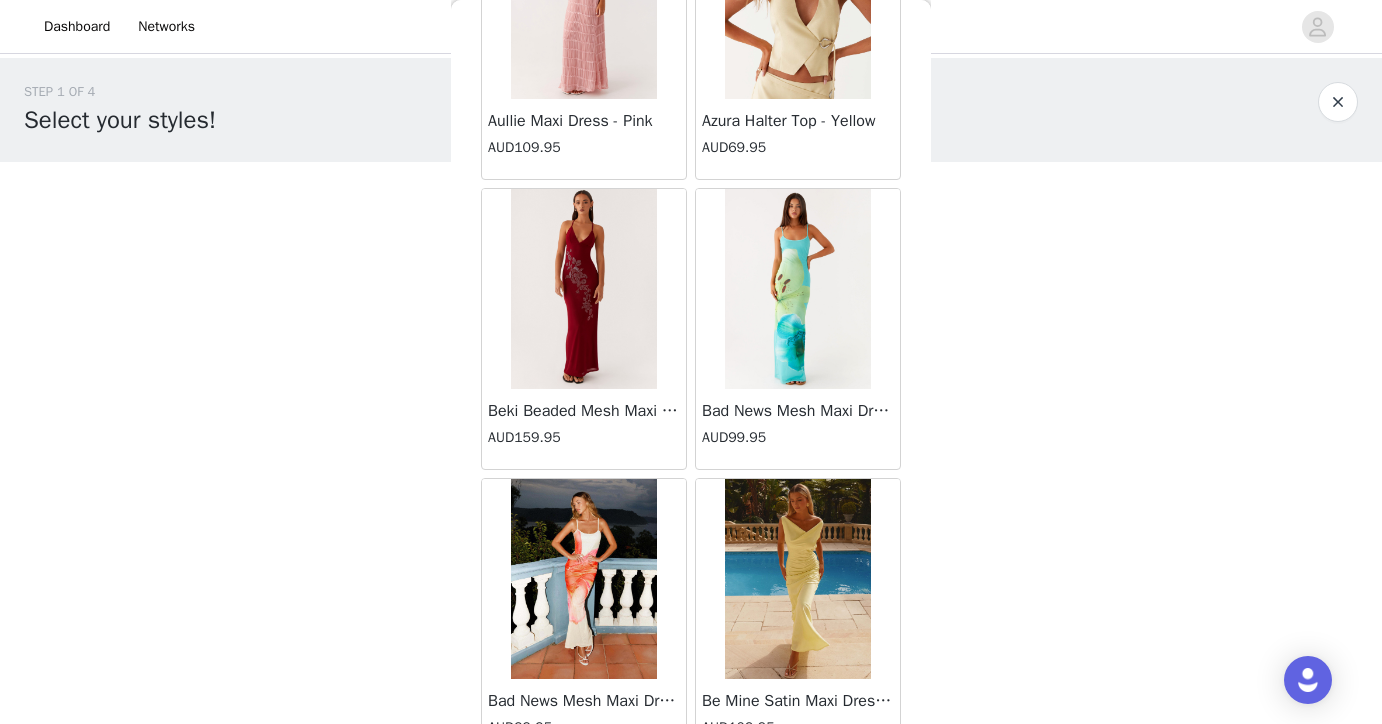 scroll, scrollTop: 2336, scrollLeft: 0, axis: vertical 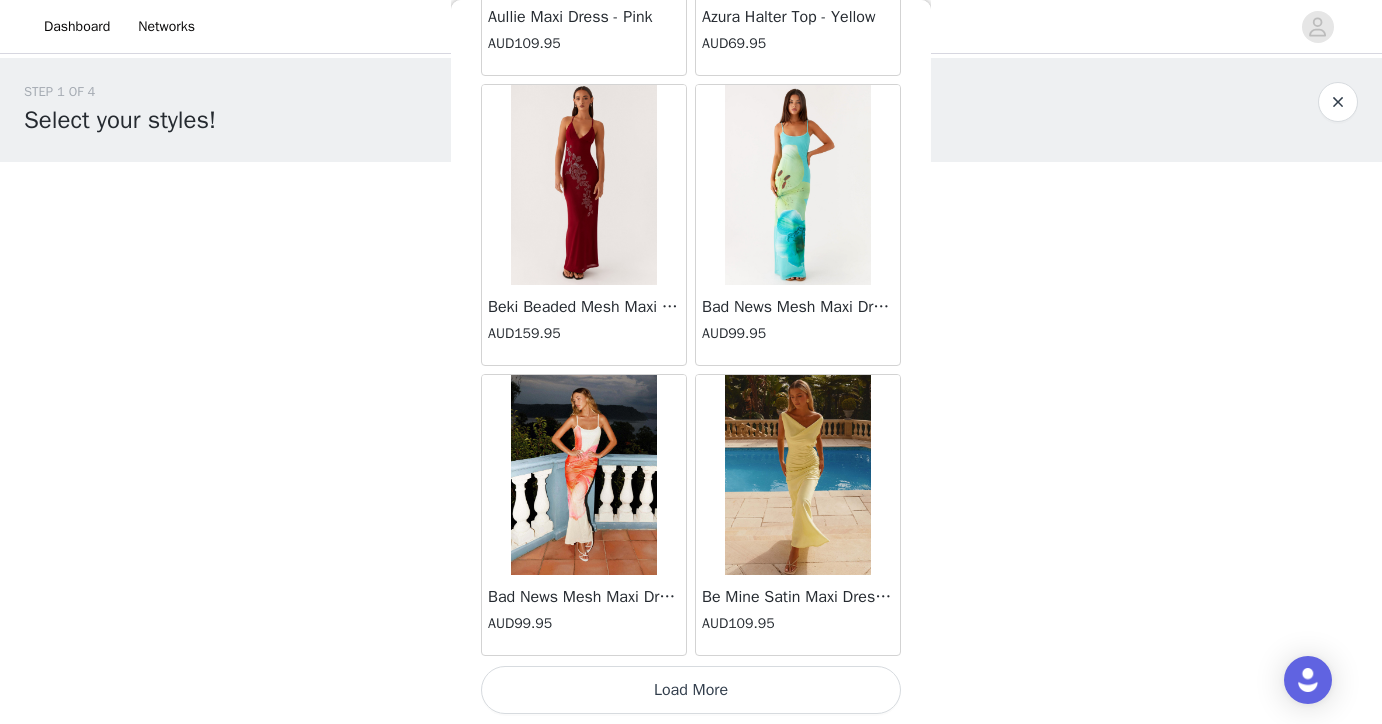 click on "Load More" at bounding box center (691, 690) 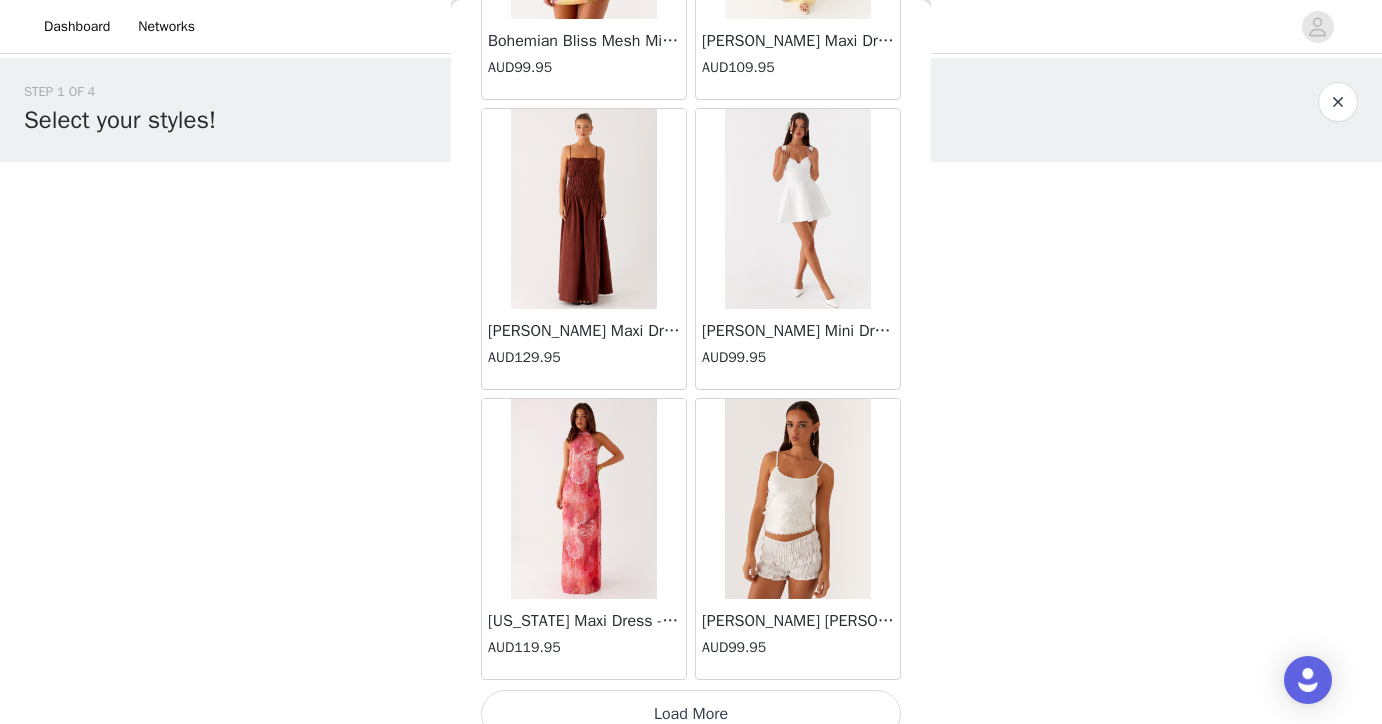 scroll, scrollTop: 5236, scrollLeft: 0, axis: vertical 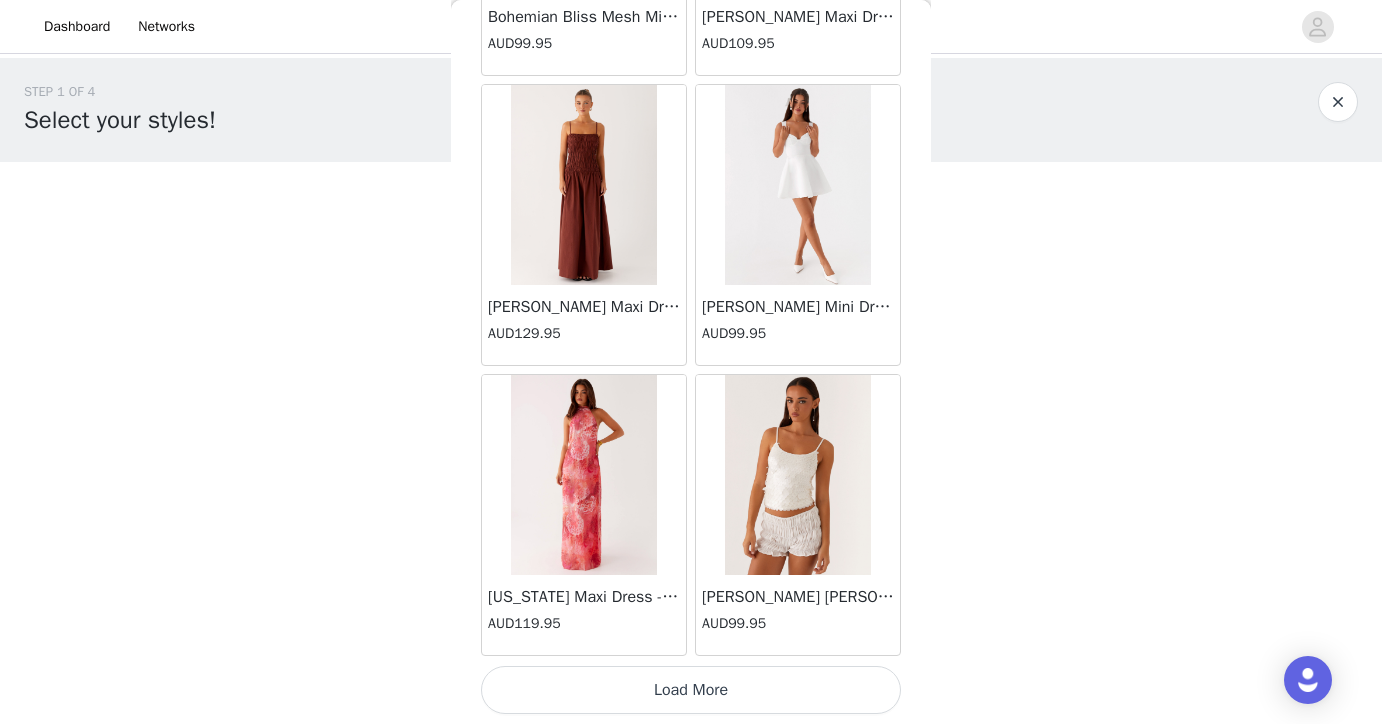 click on "Load More" at bounding box center [691, 690] 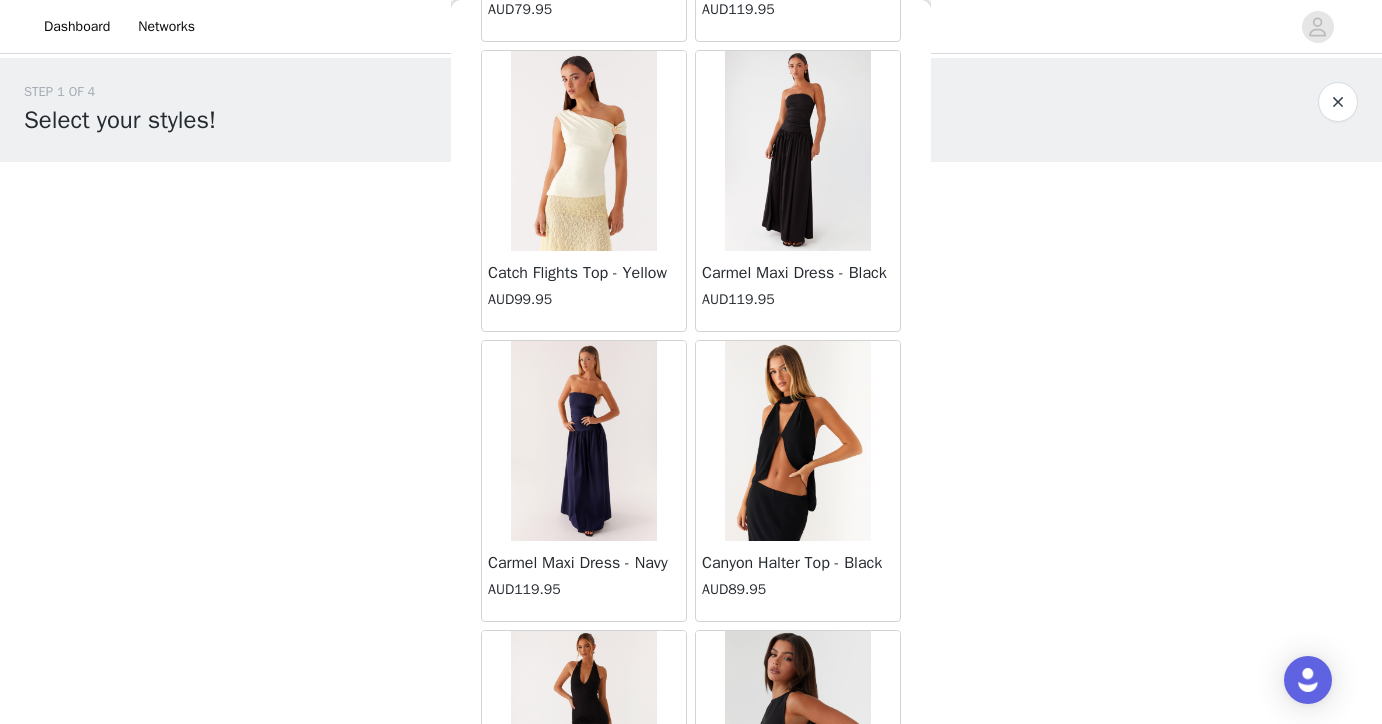 scroll, scrollTop: 8136, scrollLeft: 0, axis: vertical 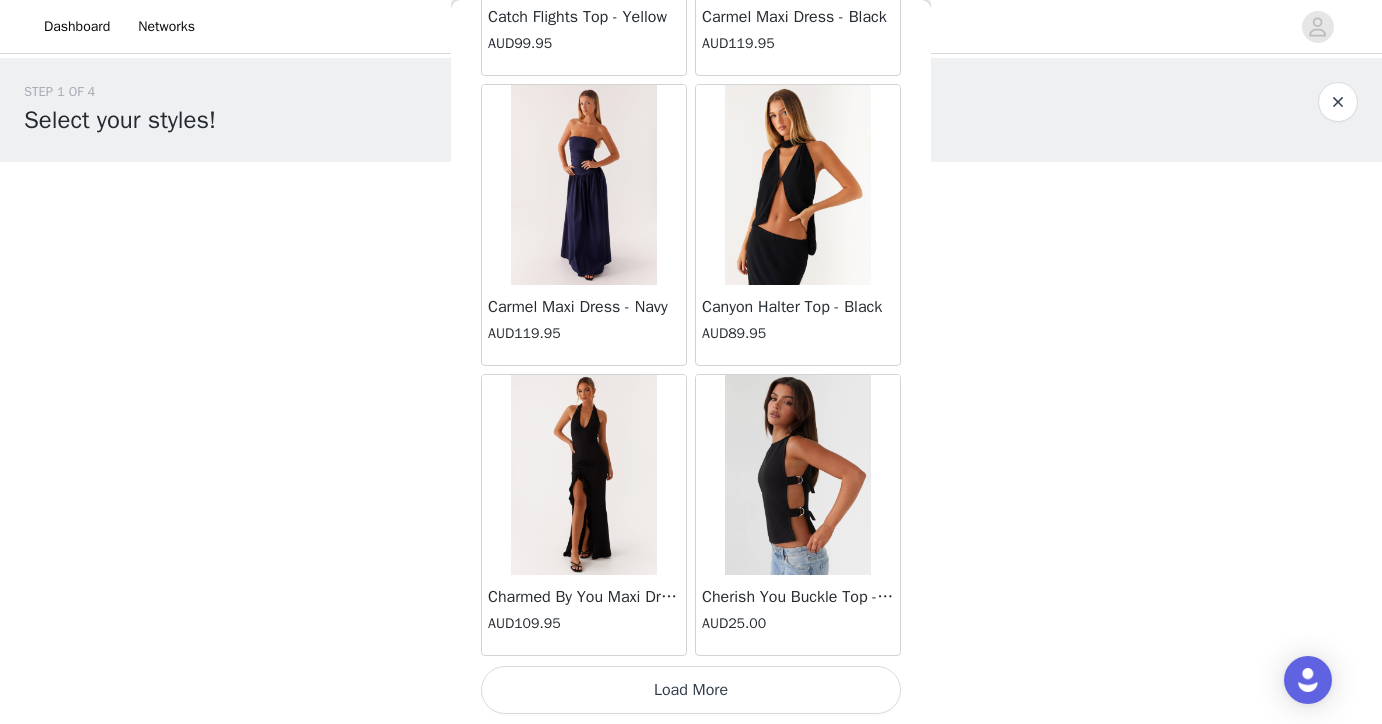 click on "Load More" at bounding box center (691, 690) 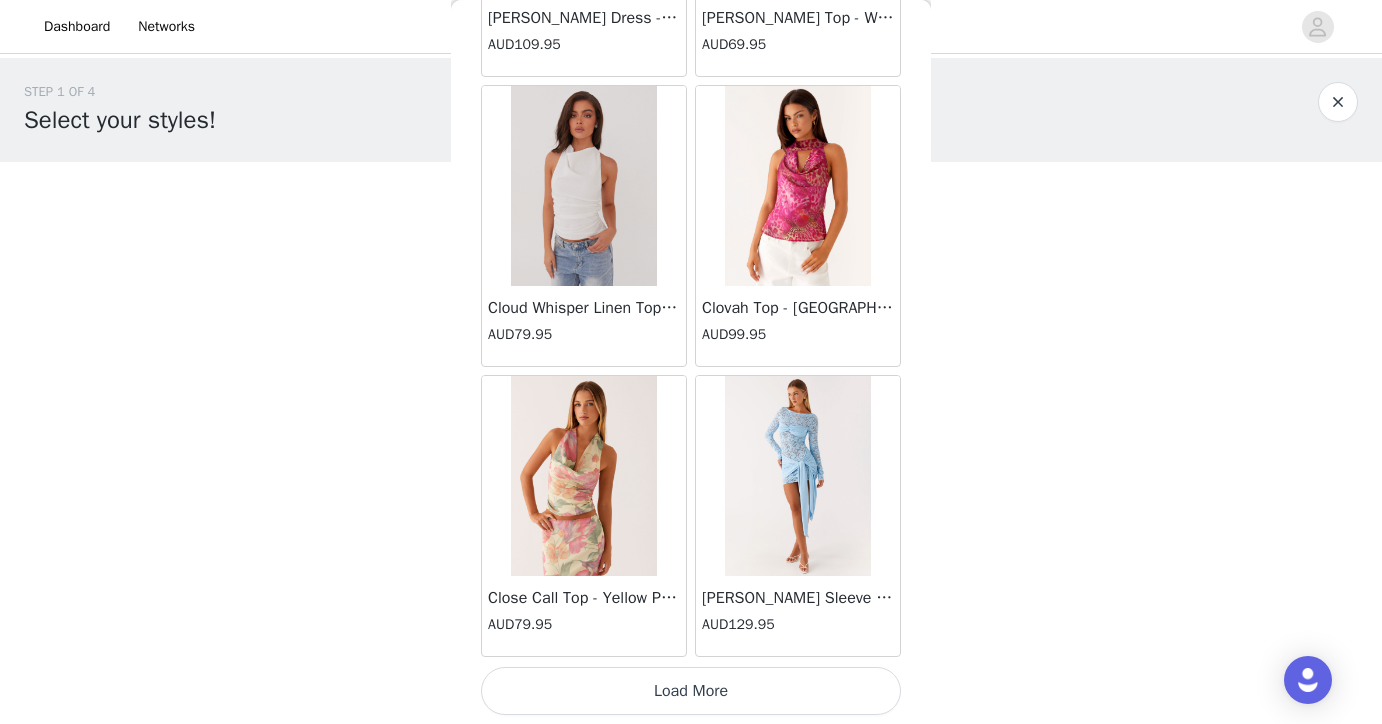 scroll, scrollTop: 11036, scrollLeft: 0, axis: vertical 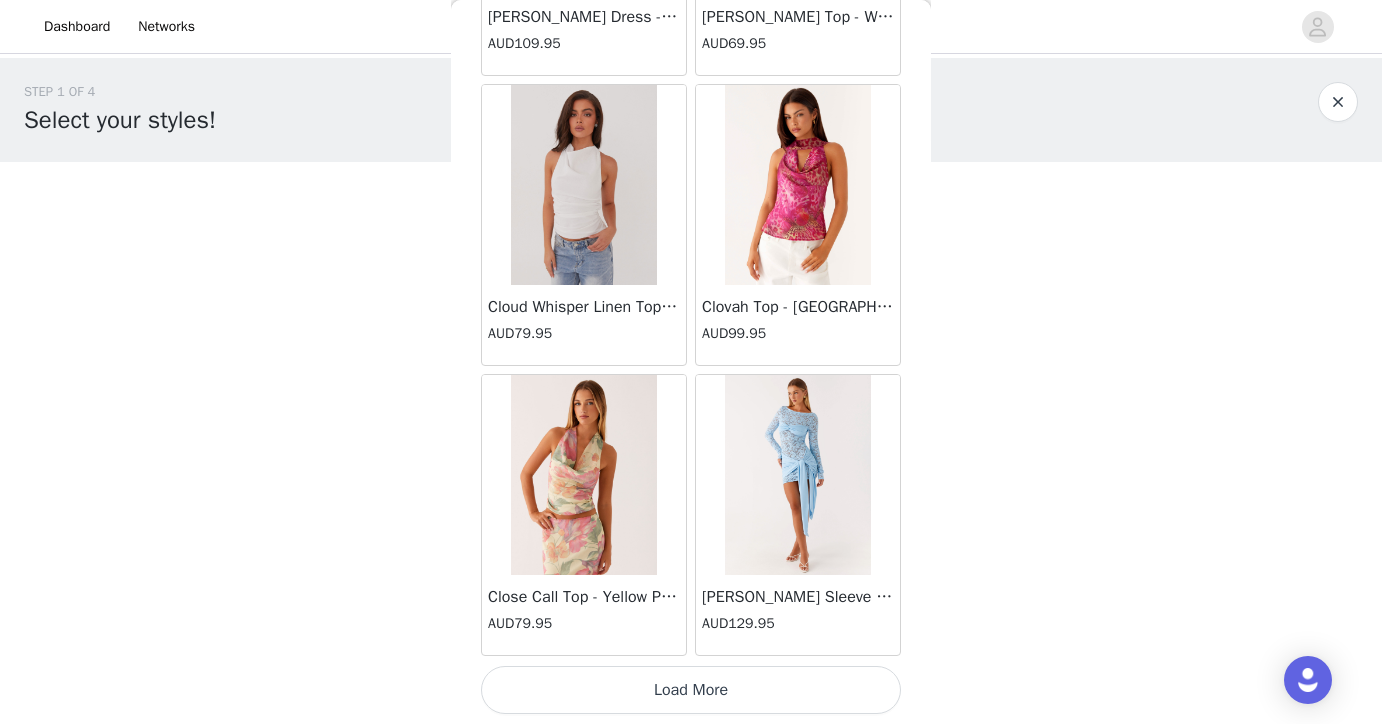 click on "Load More" at bounding box center (691, 690) 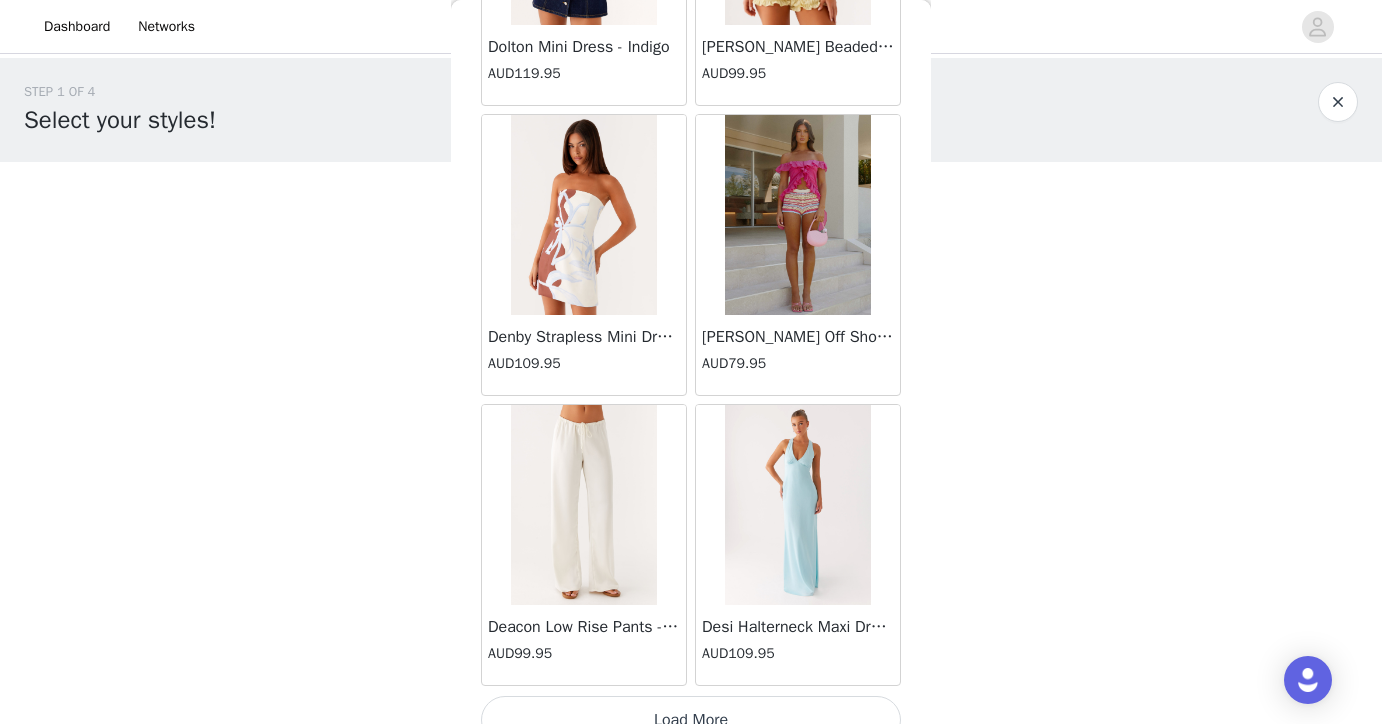 scroll, scrollTop: 13936, scrollLeft: 0, axis: vertical 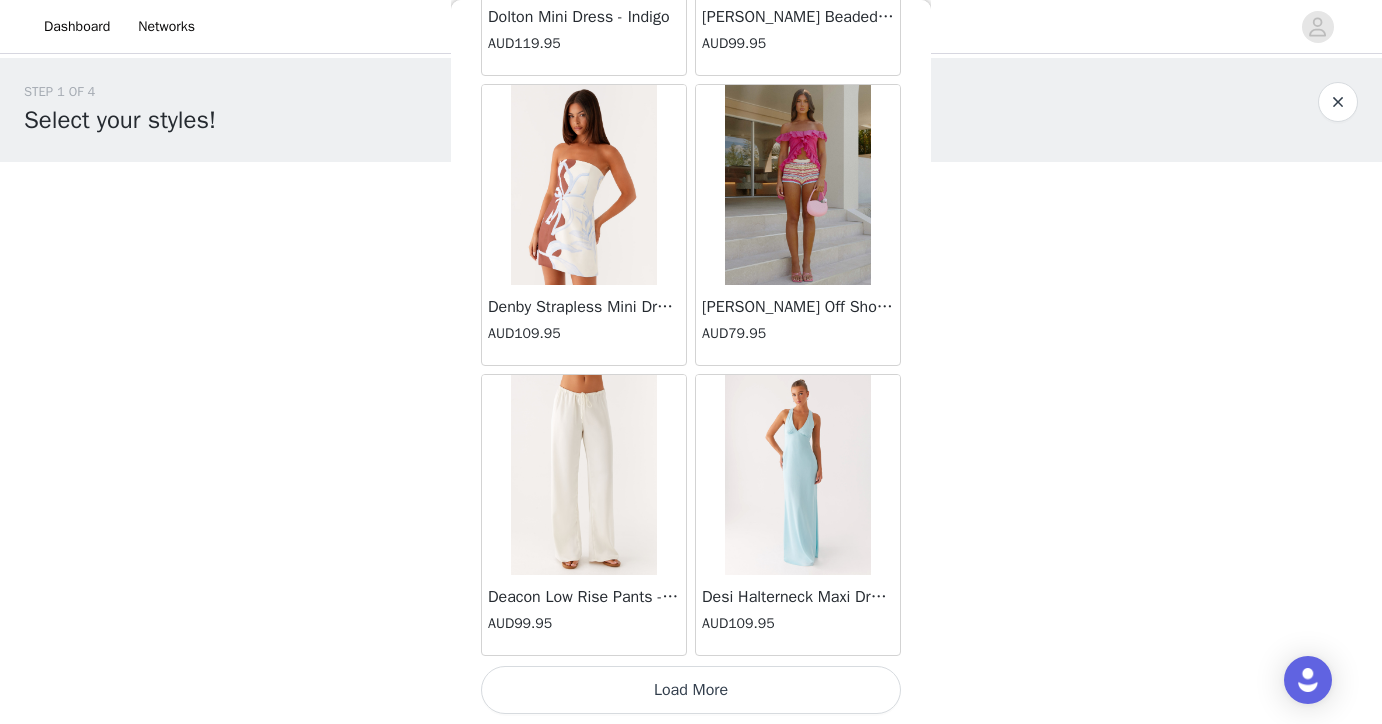 click on "Load More" at bounding box center (691, 690) 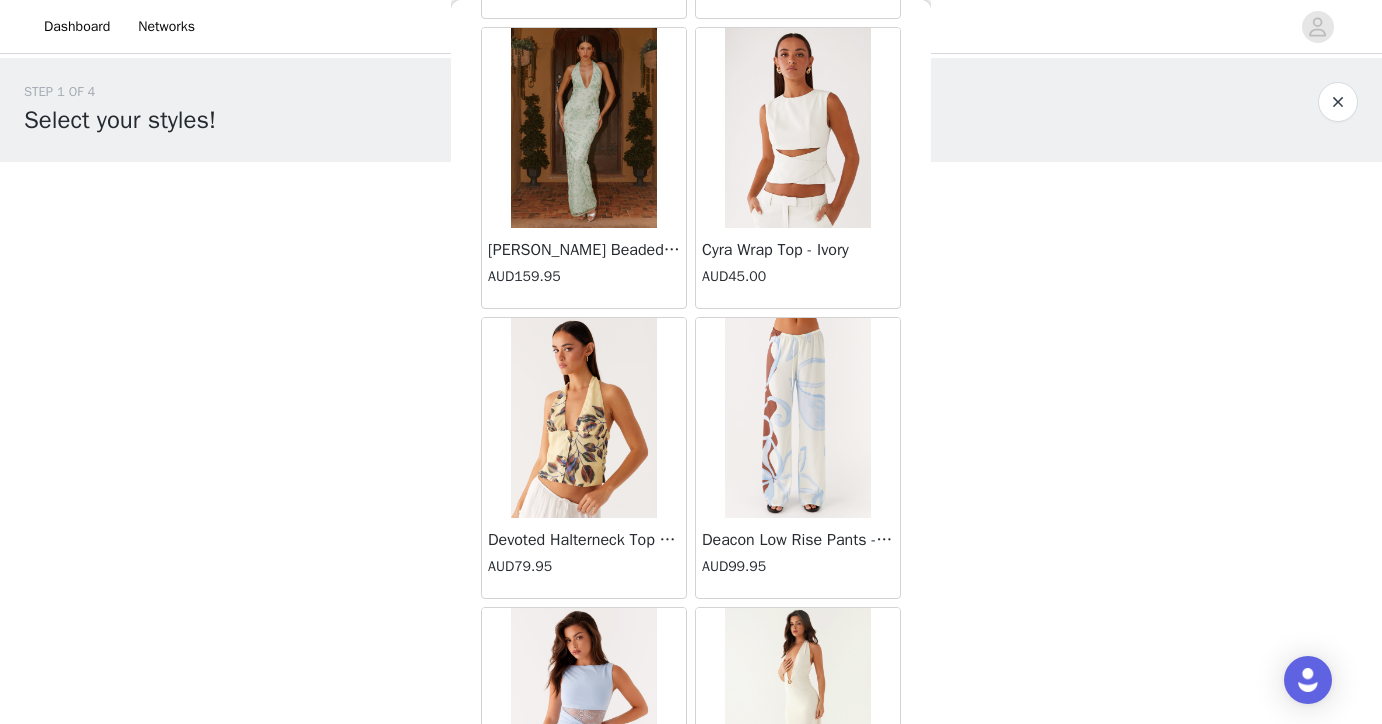scroll, scrollTop: 16836, scrollLeft: 0, axis: vertical 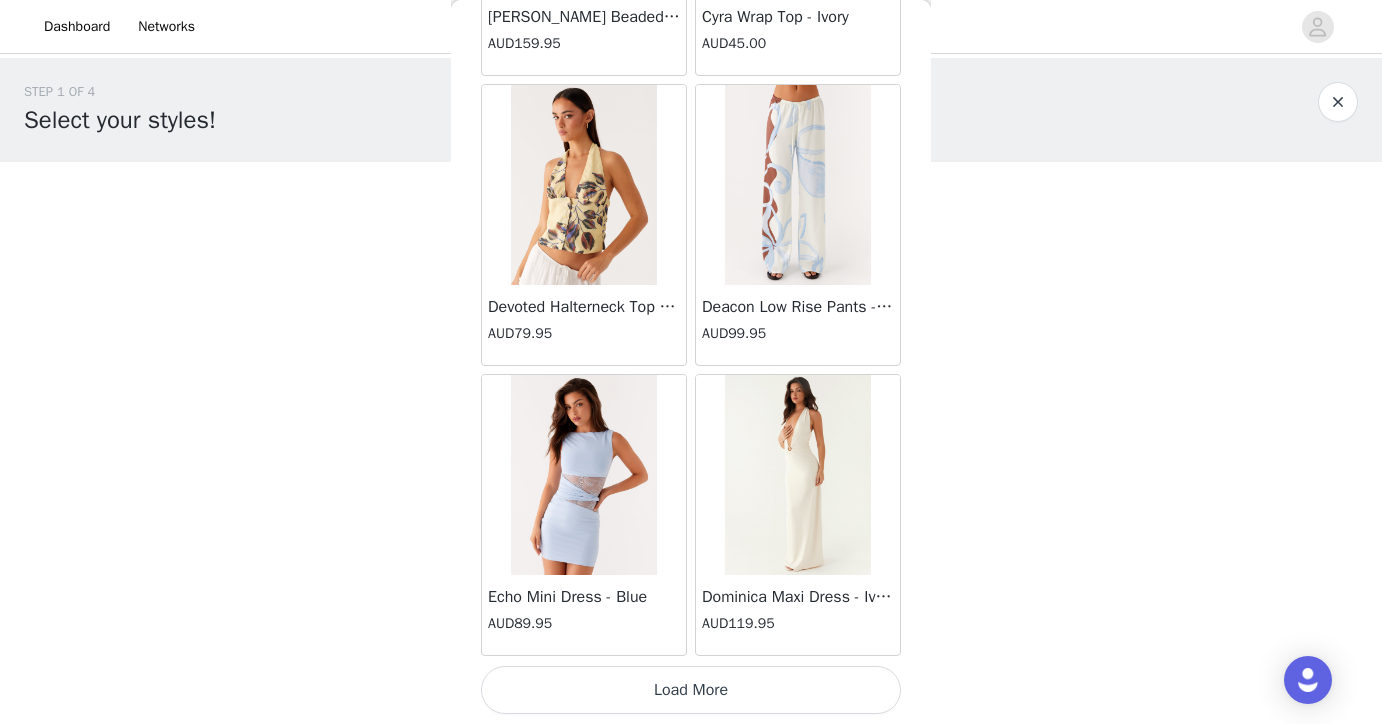 click on "Load More" at bounding box center [691, 690] 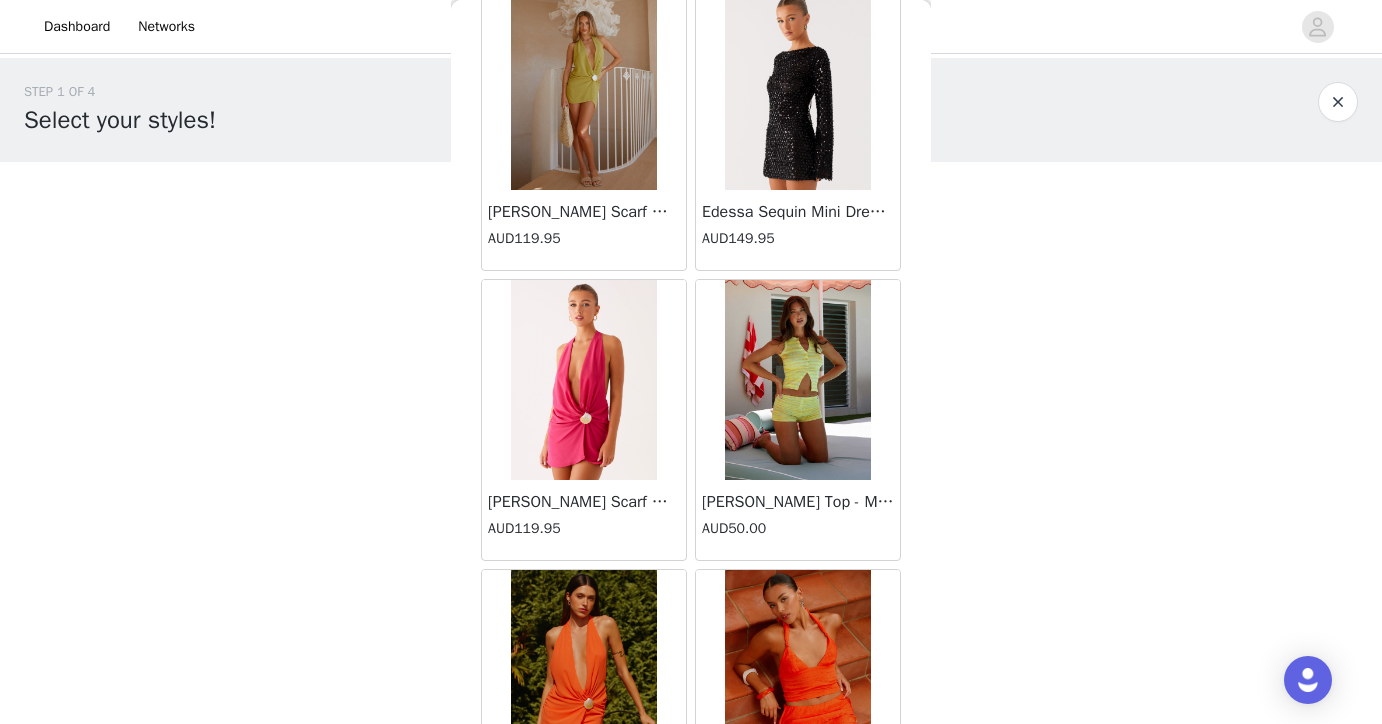scroll, scrollTop: 19736, scrollLeft: 0, axis: vertical 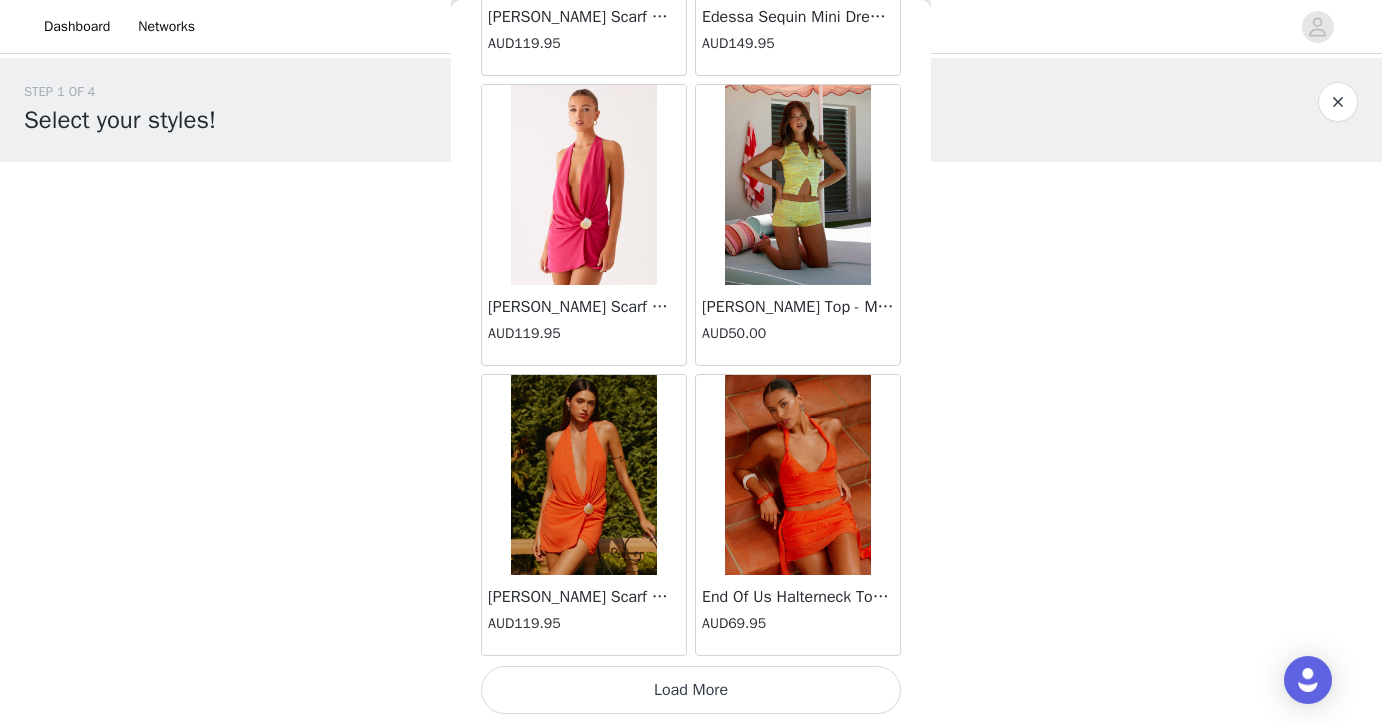 click on "Load More" at bounding box center (691, 690) 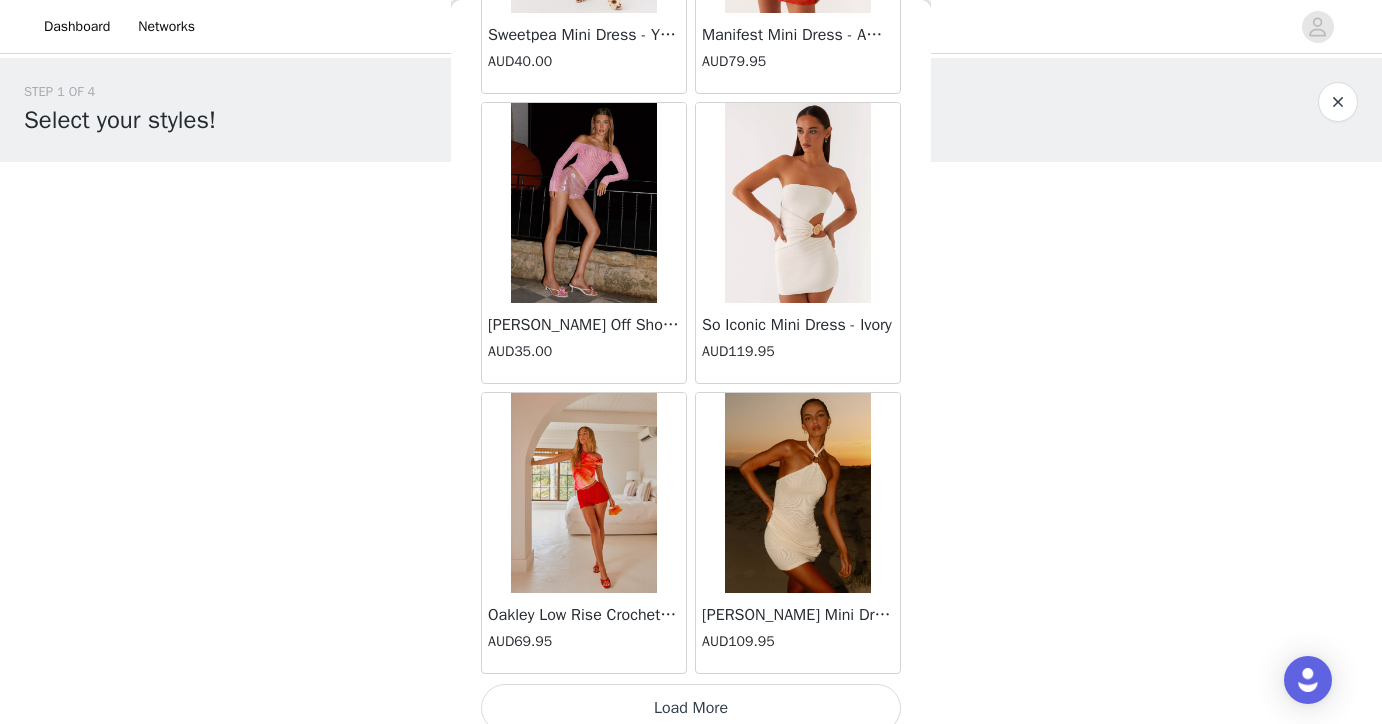 scroll, scrollTop: 22636, scrollLeft: 0, axis: vertical 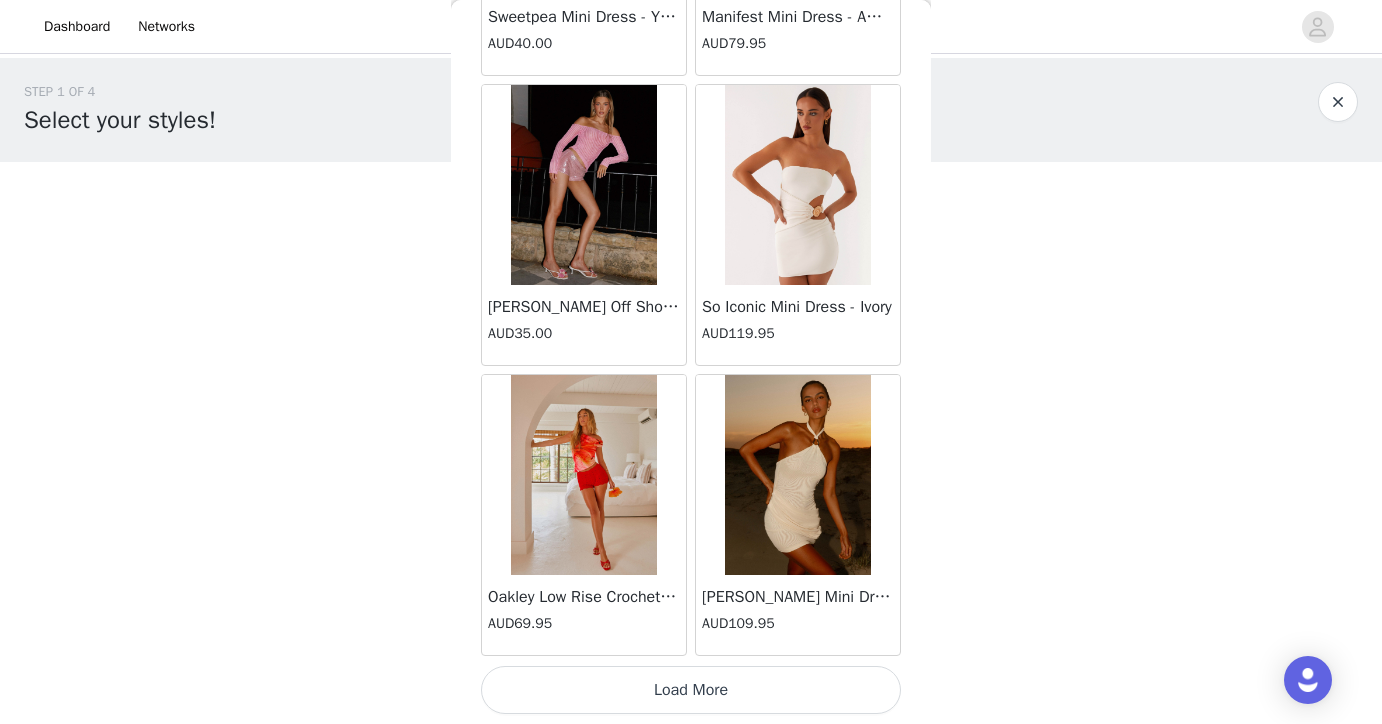 click on "Load More" at bounding box center (691, 690) 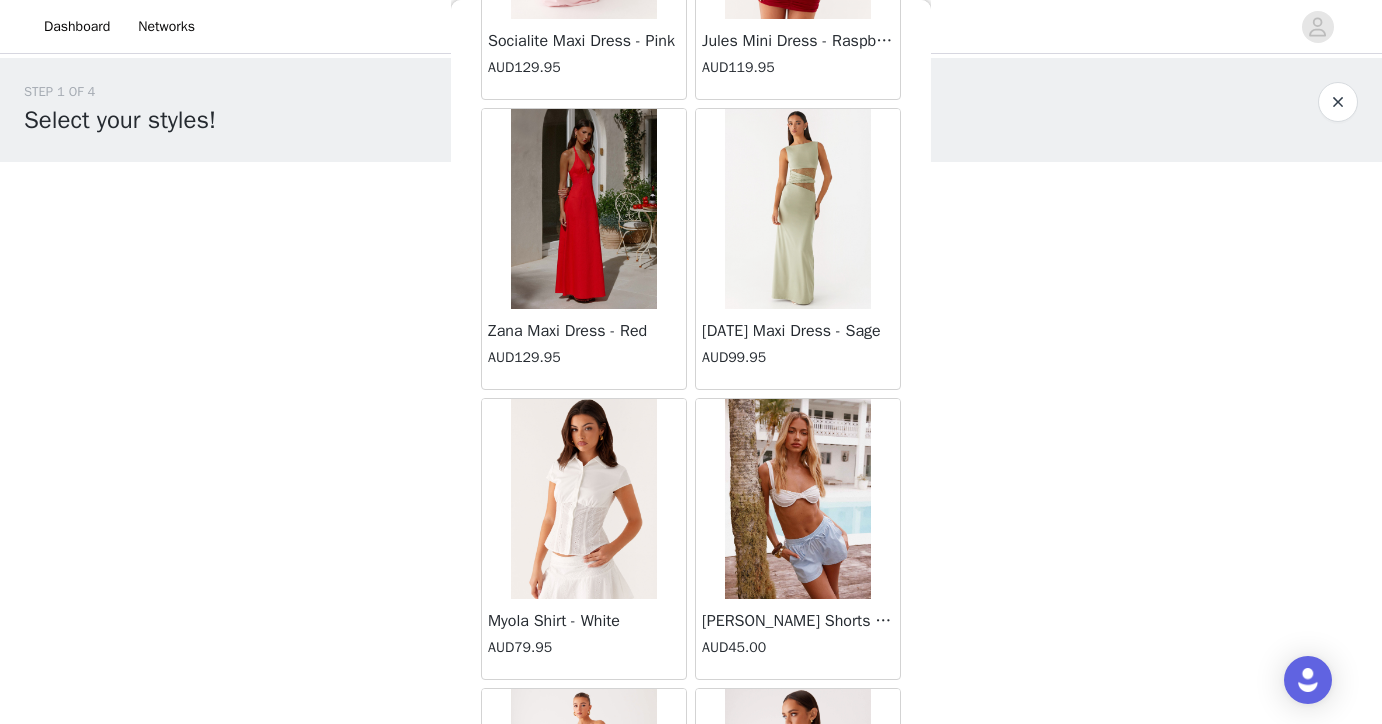scroll, scrollTop: 25536, scrollLeft: 0, axis: vertical 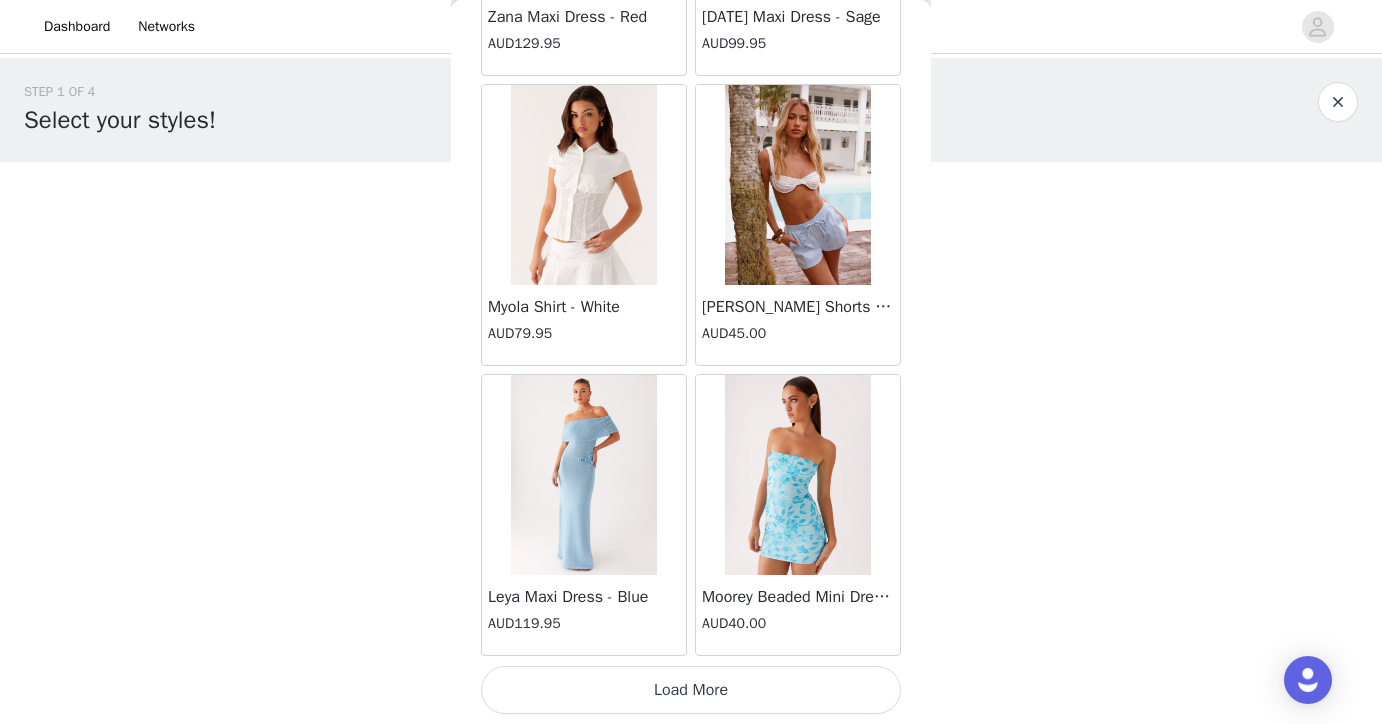 click on "Load More" at bounding box center (691, 690) 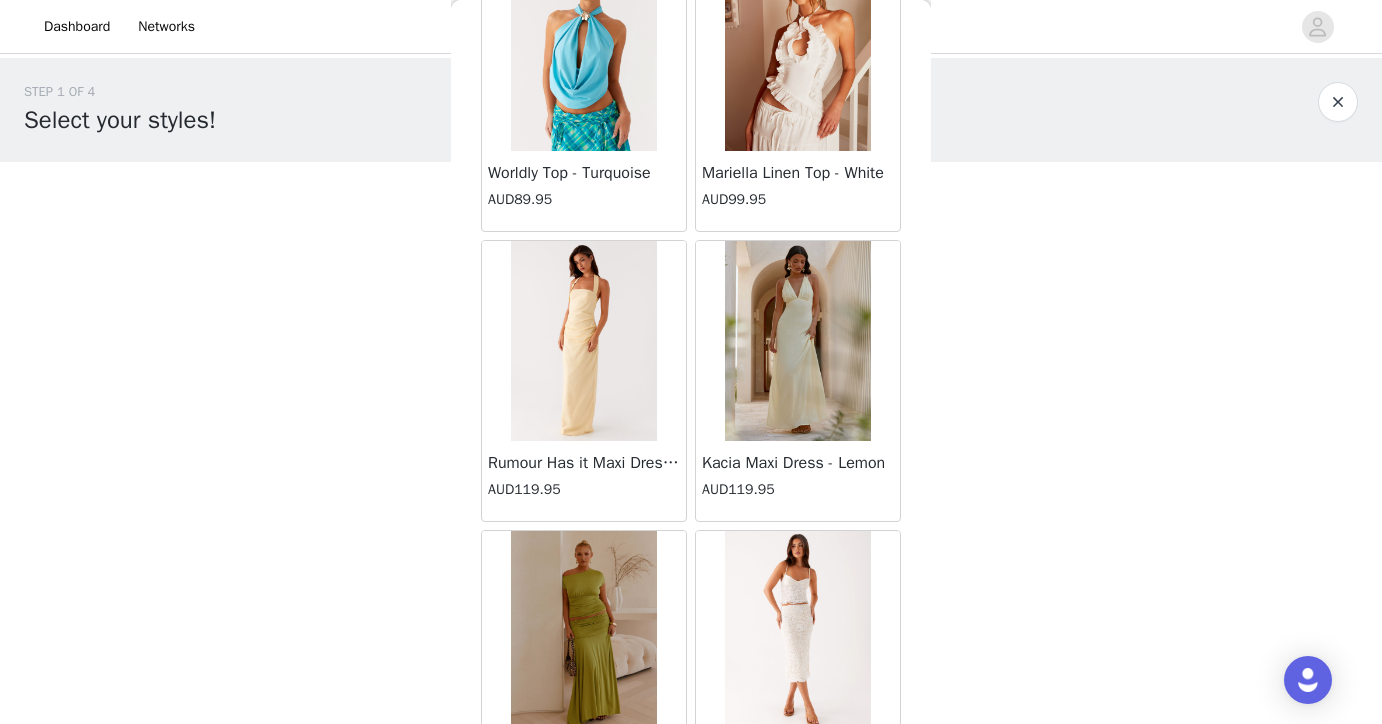 scroll, scrollTop: 28436, scrollLeft: 0, axis: vertical 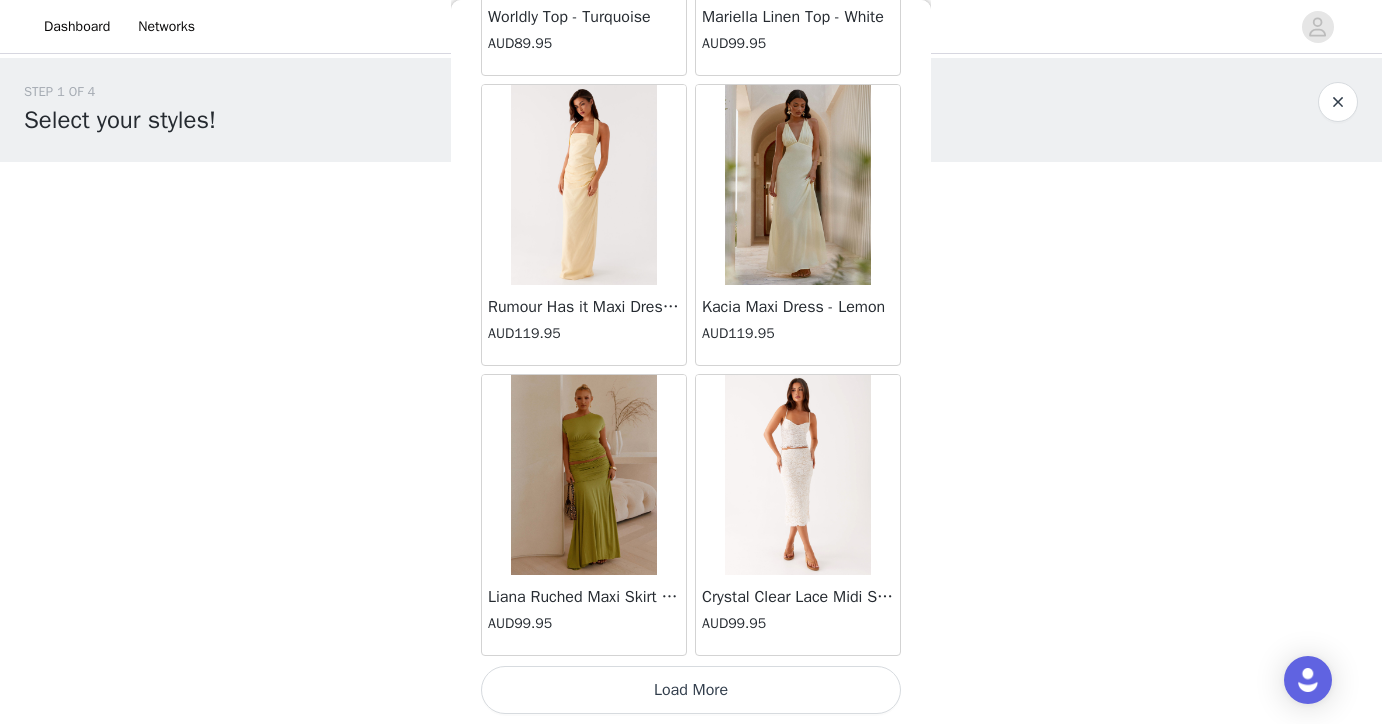 click on "Crystal Clear Lace Midi Skirt - Ivory   AUD99.95" at bounding box center [798, 615] 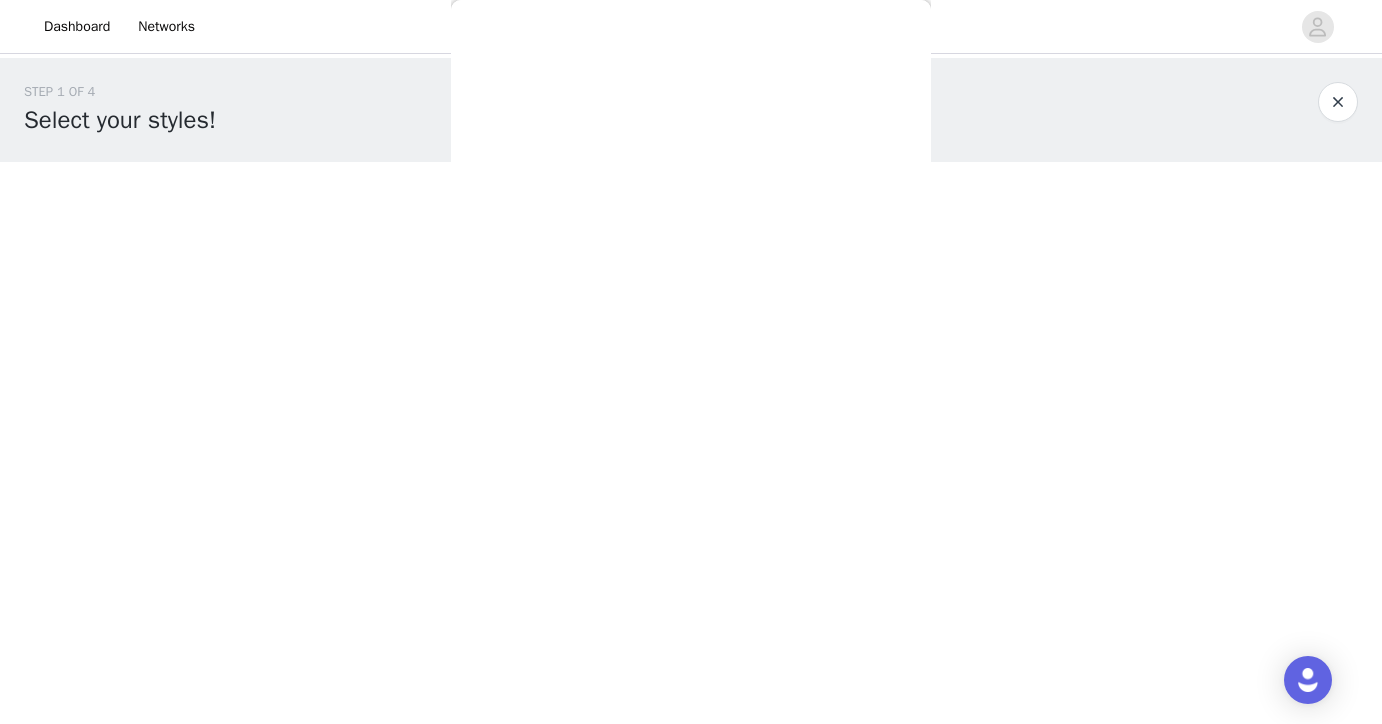 scroll, scrollTop: 0, scrollLeft: 0, axis: both 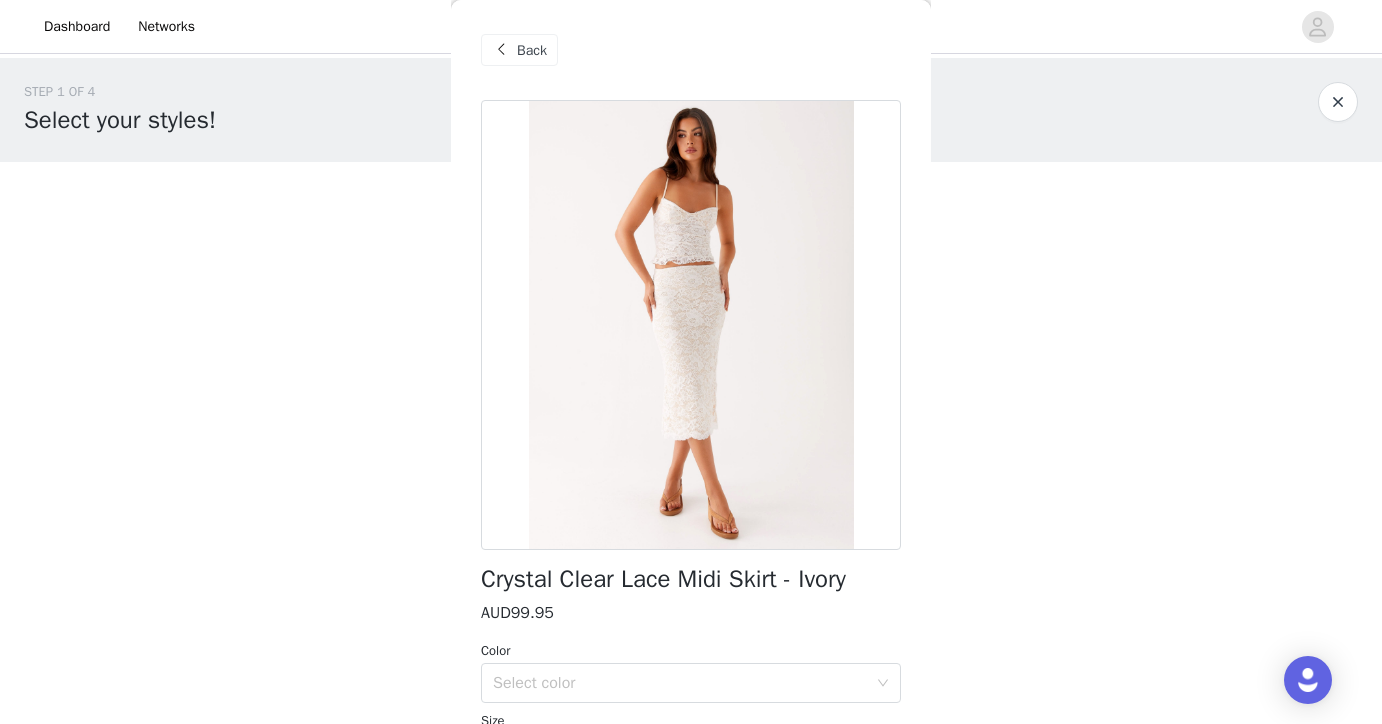 click on "Back" at bounding box center [532, 50] 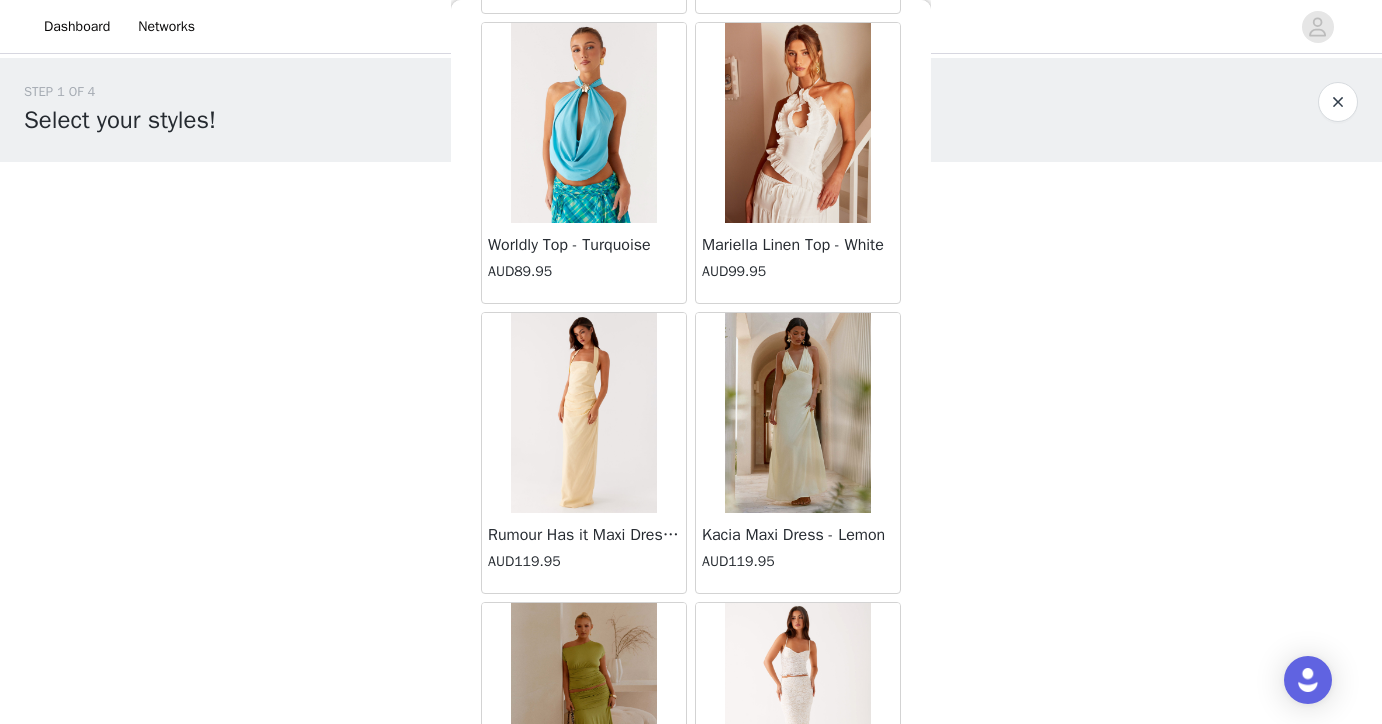 scroll, scrollTop: 28436, scrollLeft: 0, axis: vertical 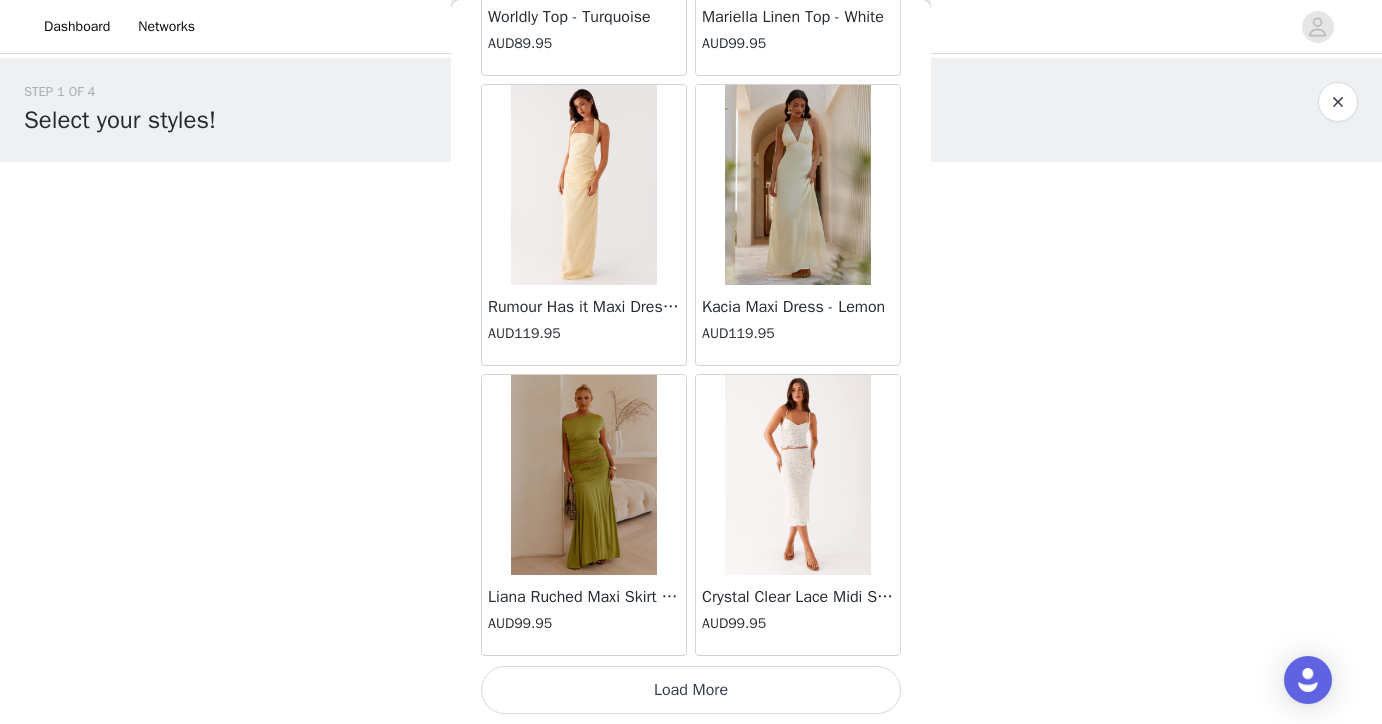 click on "Load More" at bounding box center (691, 690) 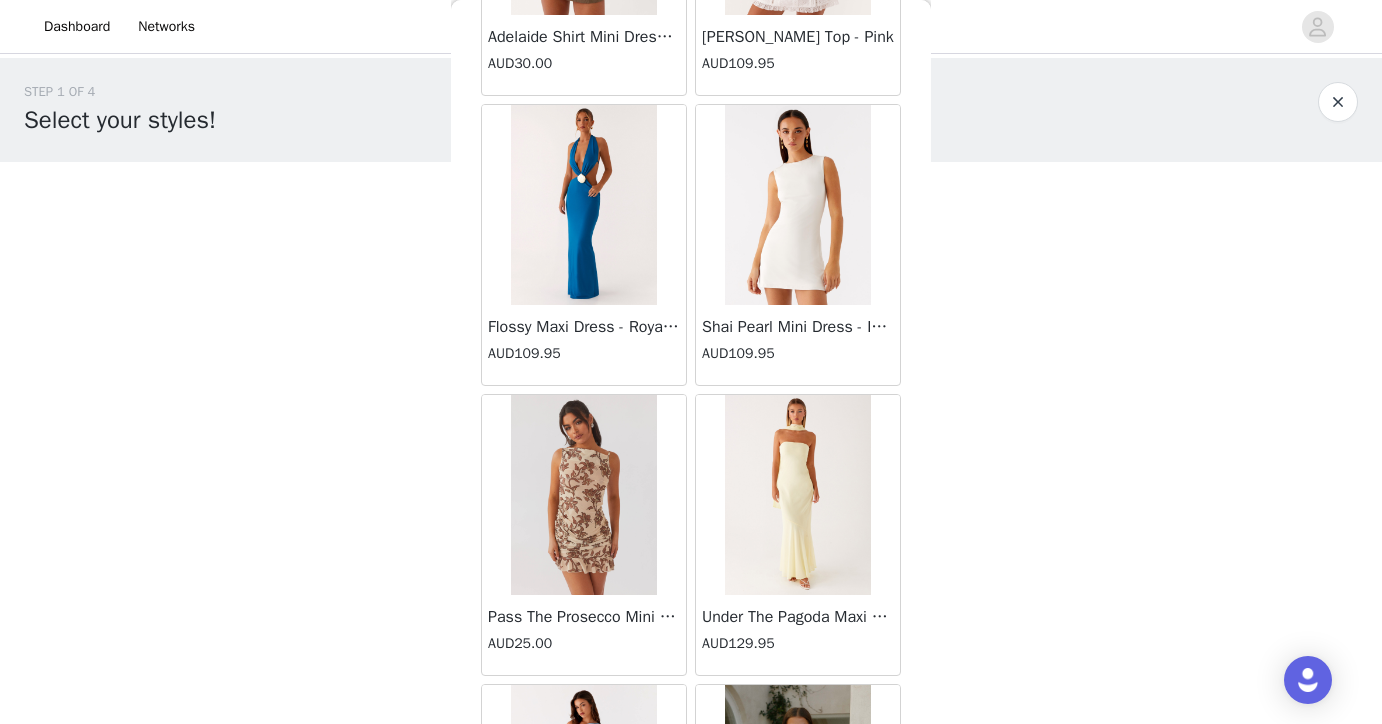scroll, scrollTop: 31336, scrollLeft: 0, axis: vertical 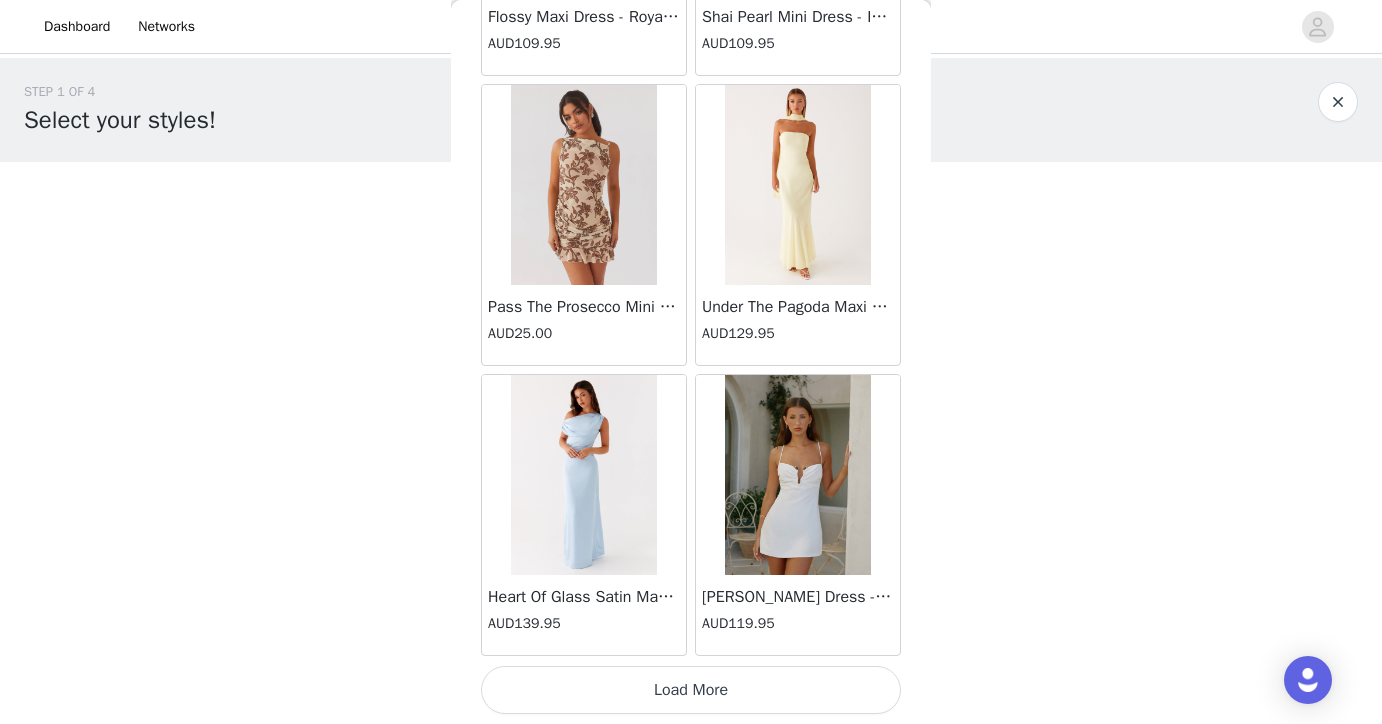 click on "Load More" at bounding box center (691, 690) 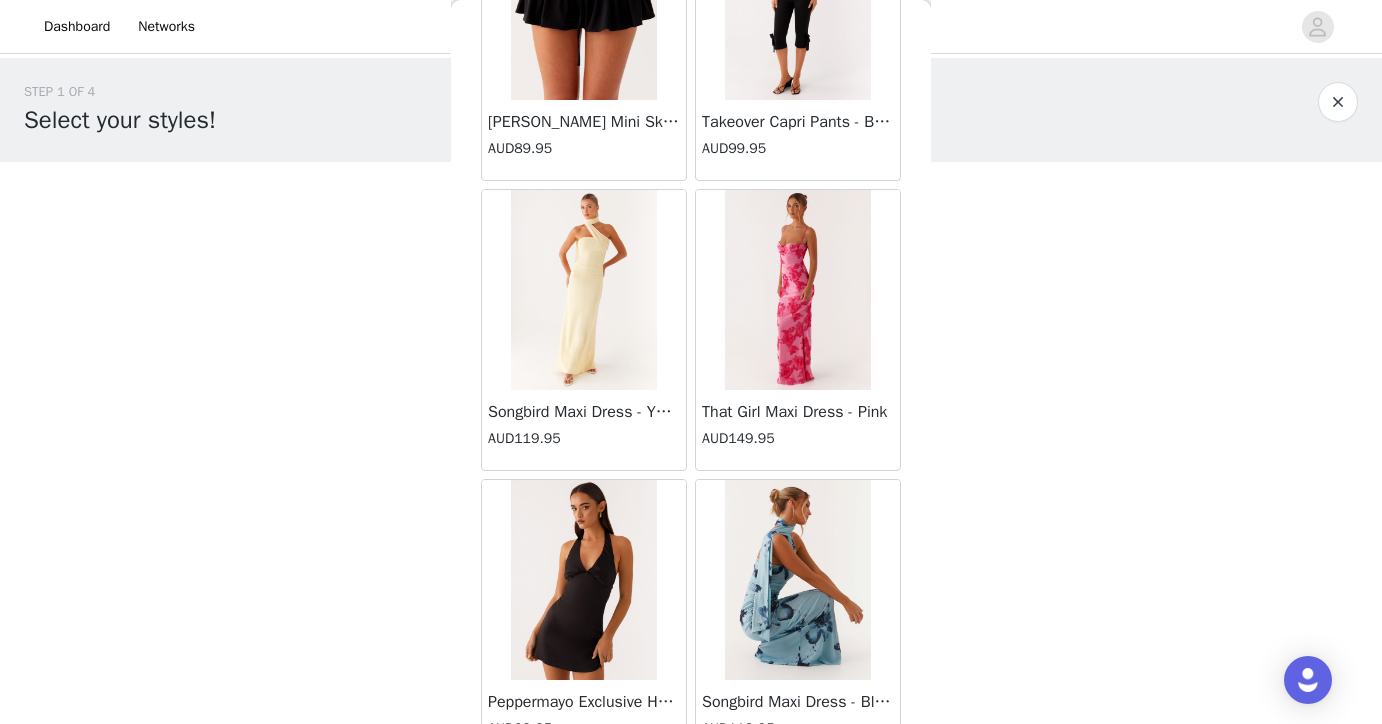 scroll, scrollTop: 34236, scrollLeft: 0, axis: vertical 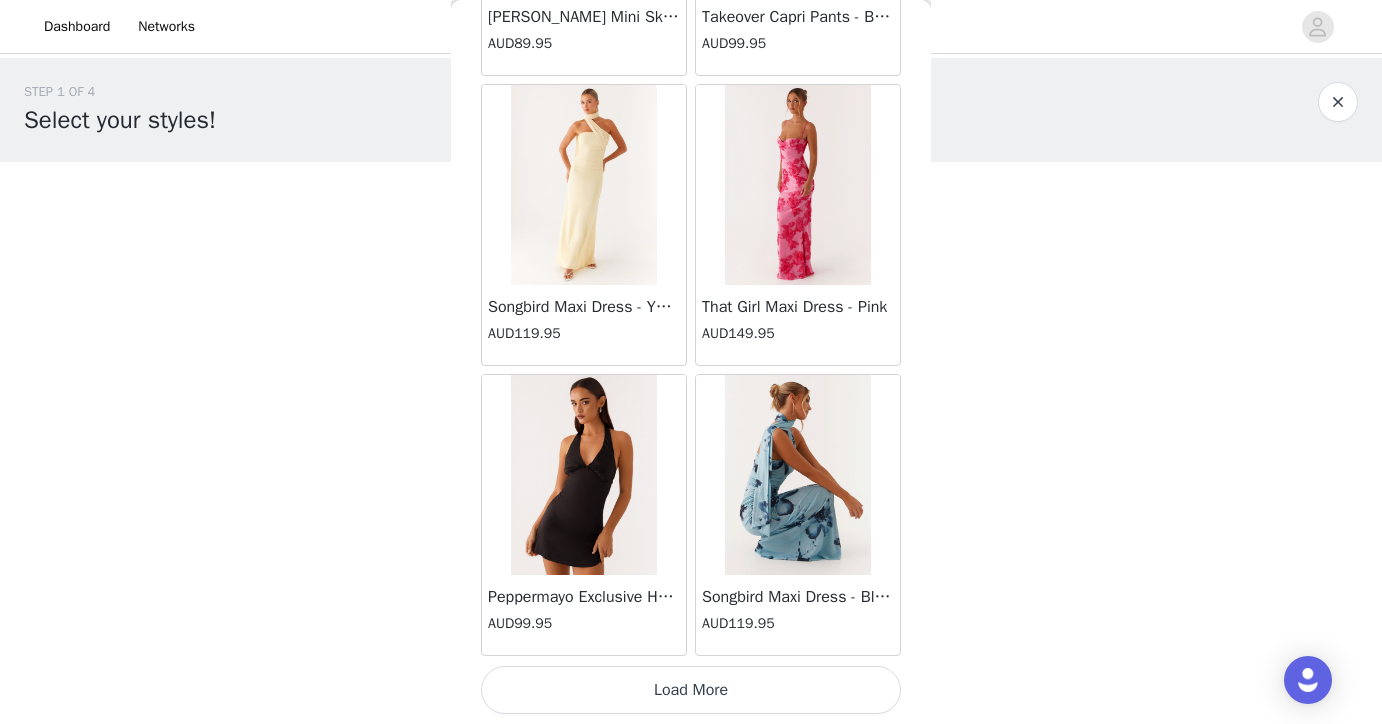 click on "Load More" at bounding box center (691, 690) 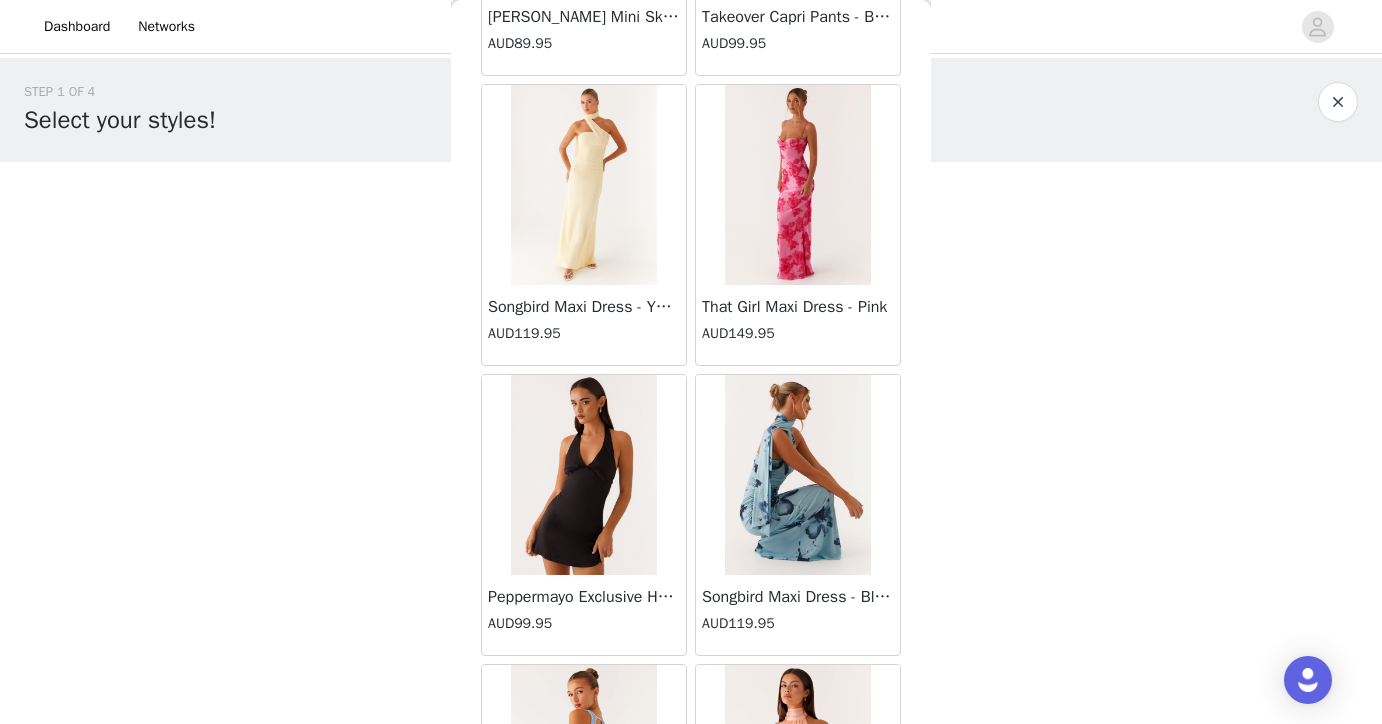 scroll, scrollTop: 34734, scrollLeft: 0, axis: vertical 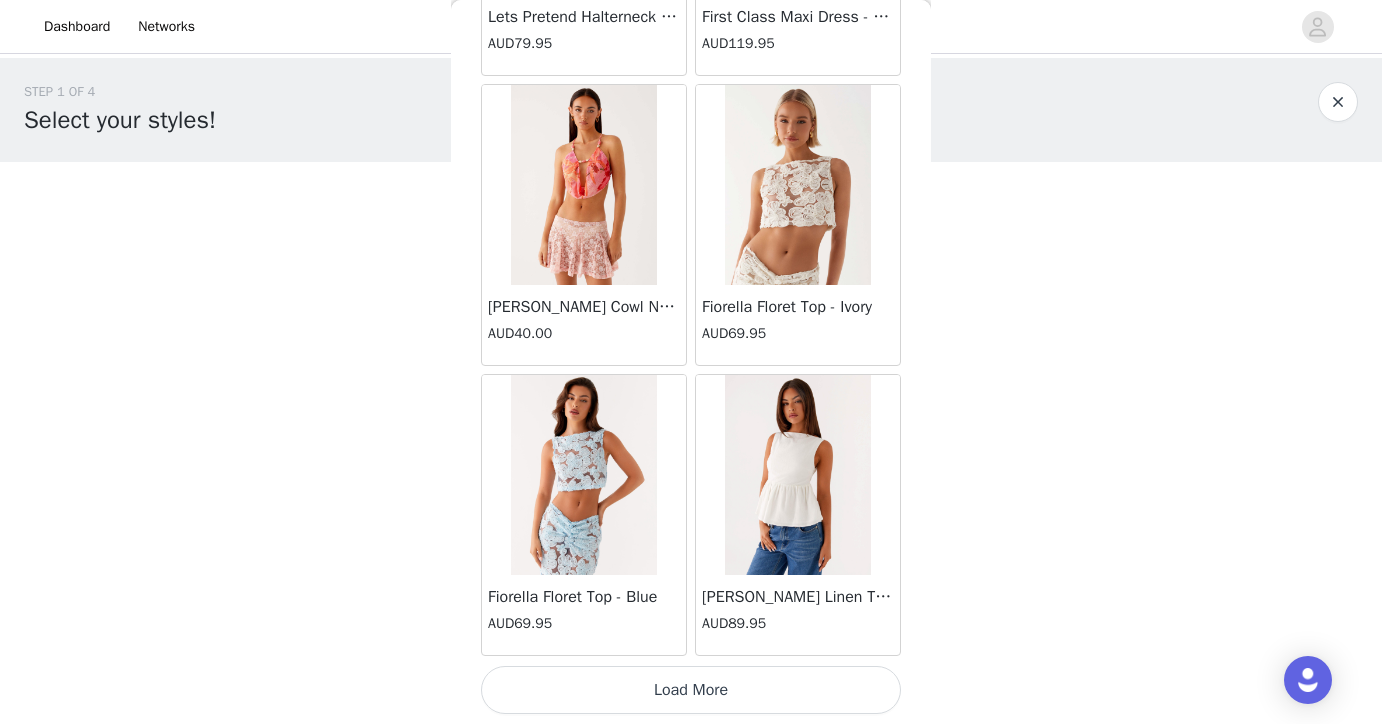 click on "Load More" at bounding box center (691, 690) 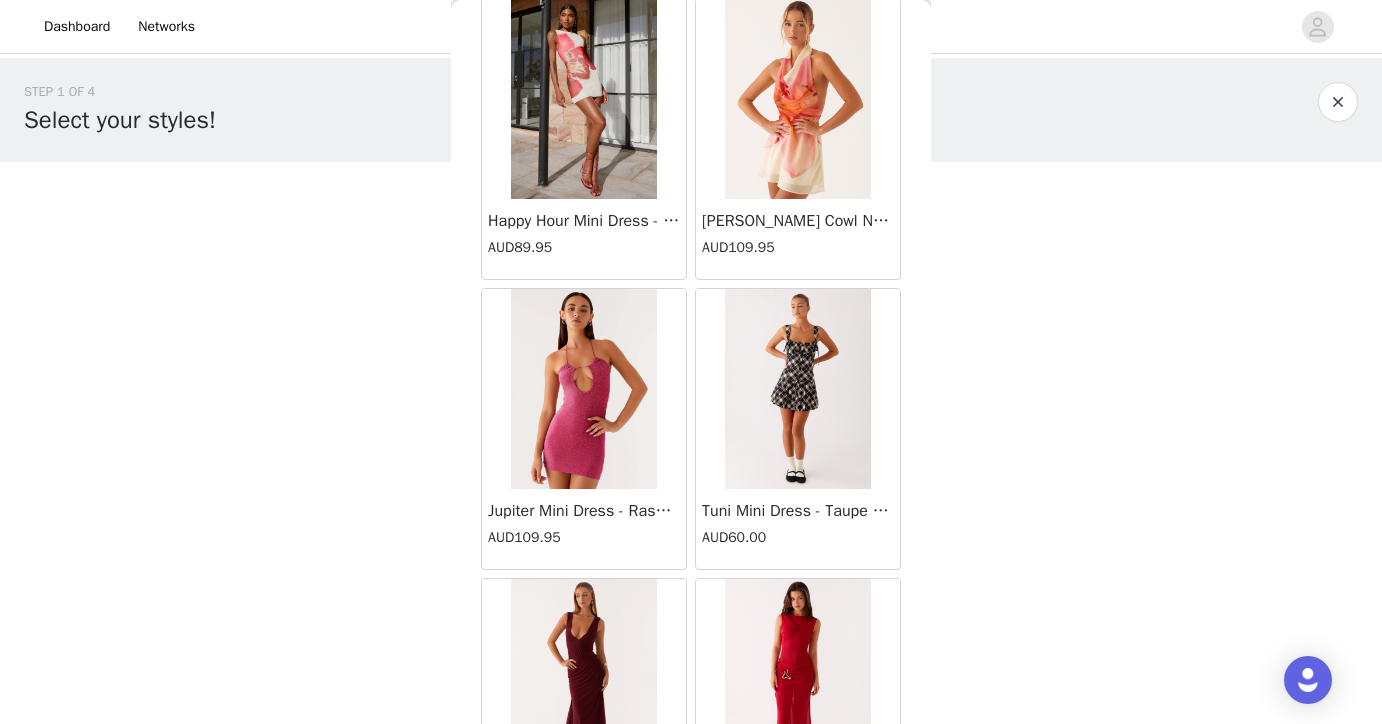 scroll, scrollTop: 40036, scrollLeft: 0, axis: vertical 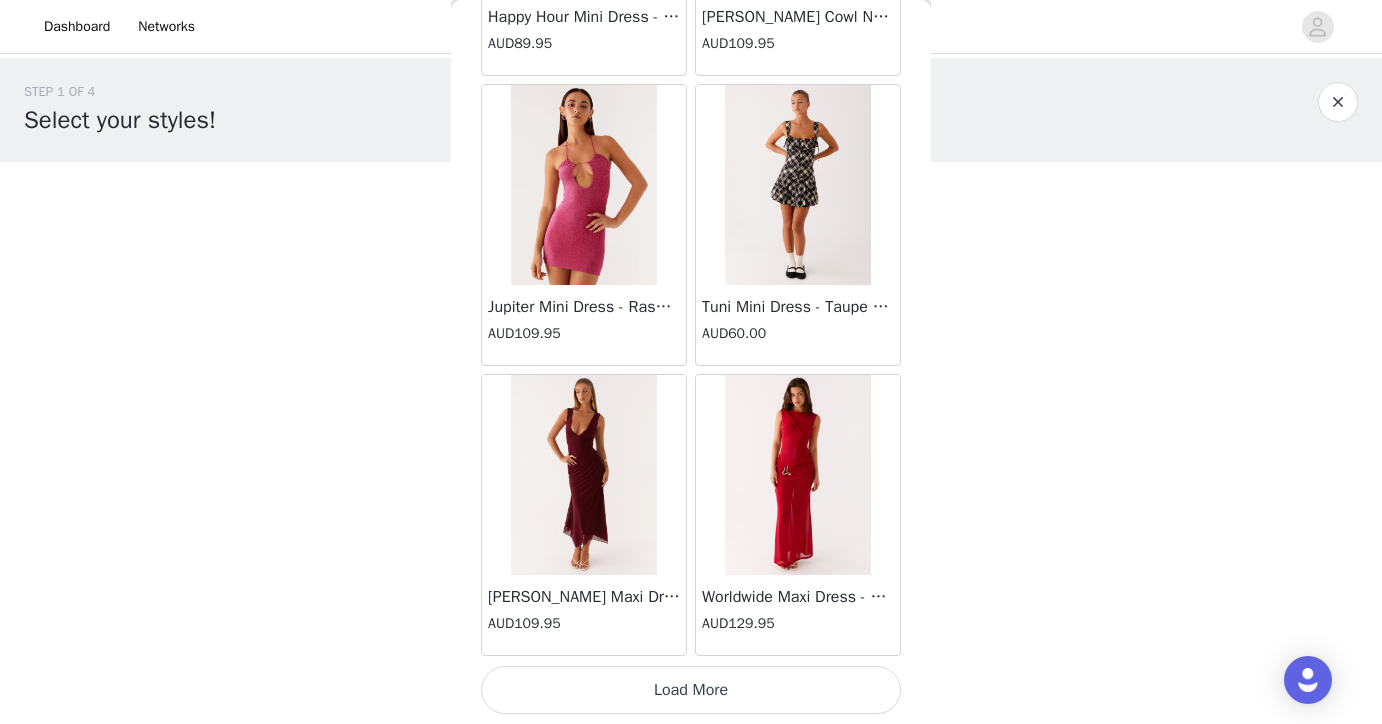 click on "Load More" at bounding box center (691, 690) 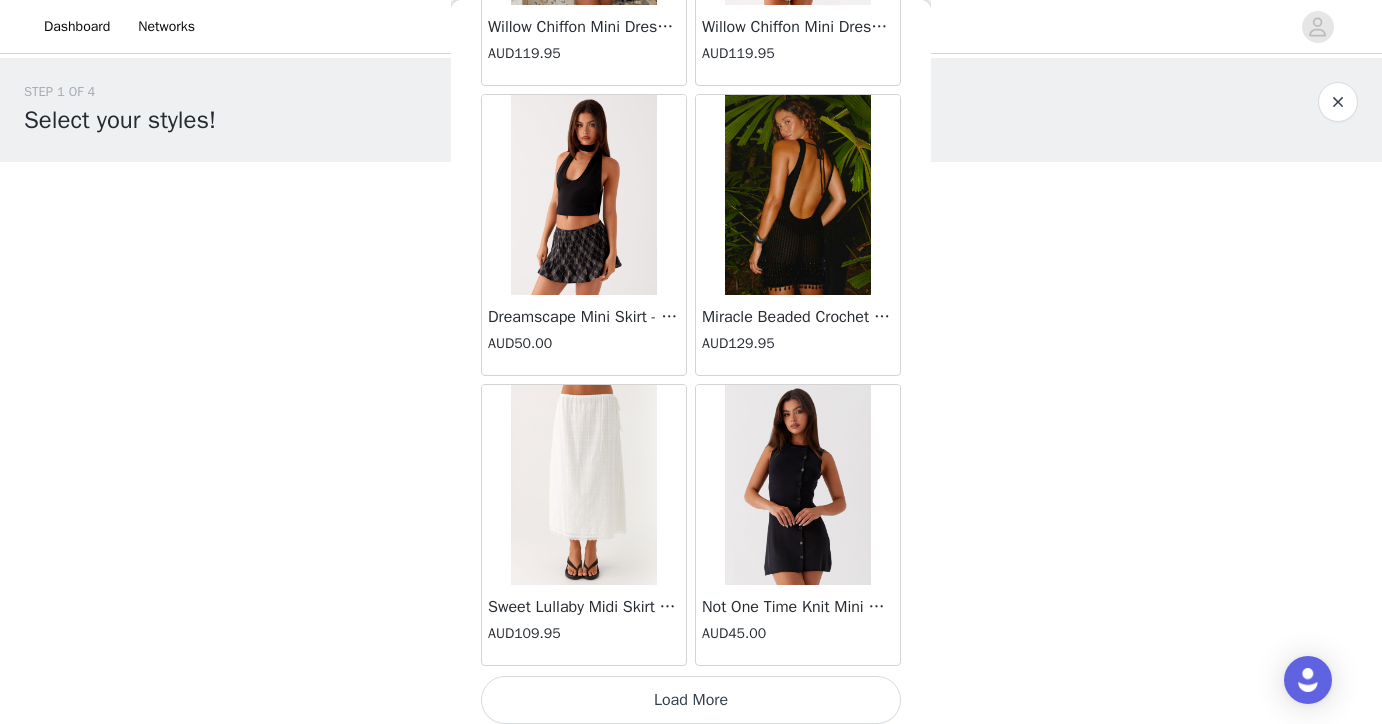 scroll, scrollTop: 42936, scrollLeft: 0, axis: vertical 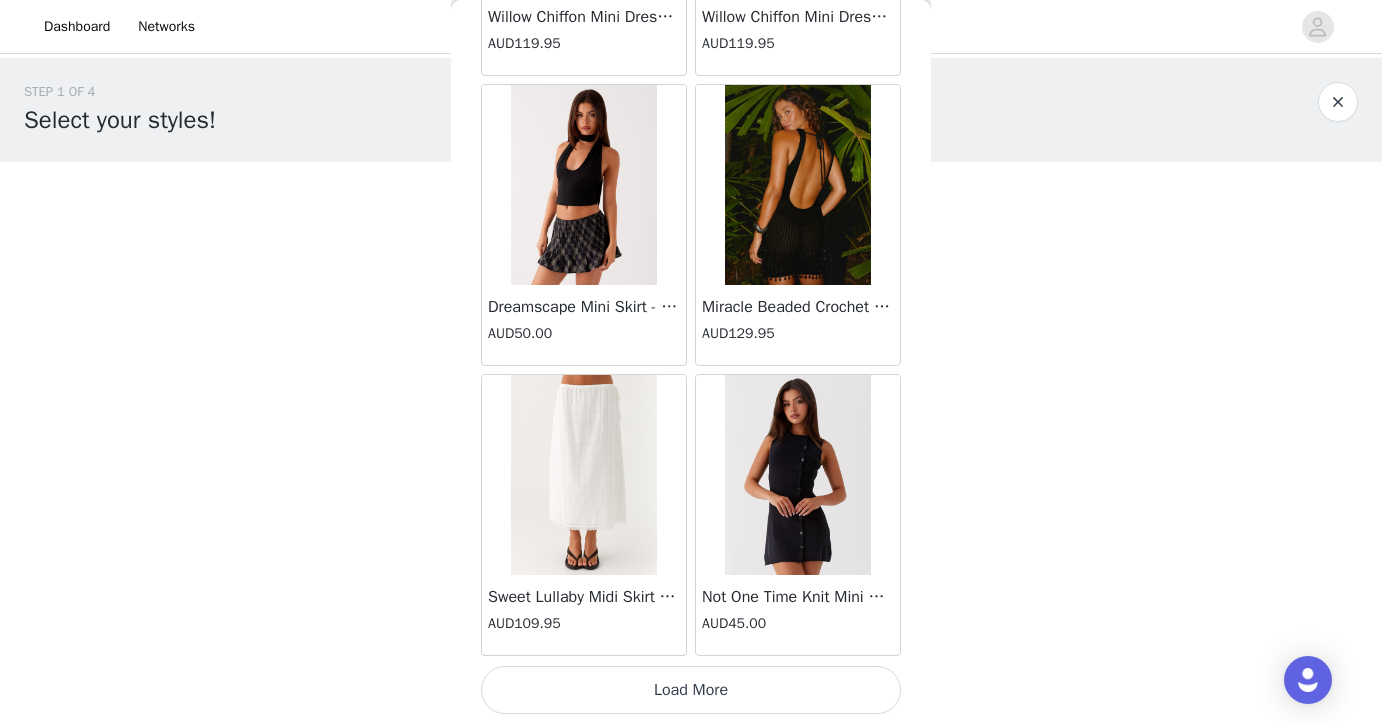click on "Load More" at bounding box center [691, 690] 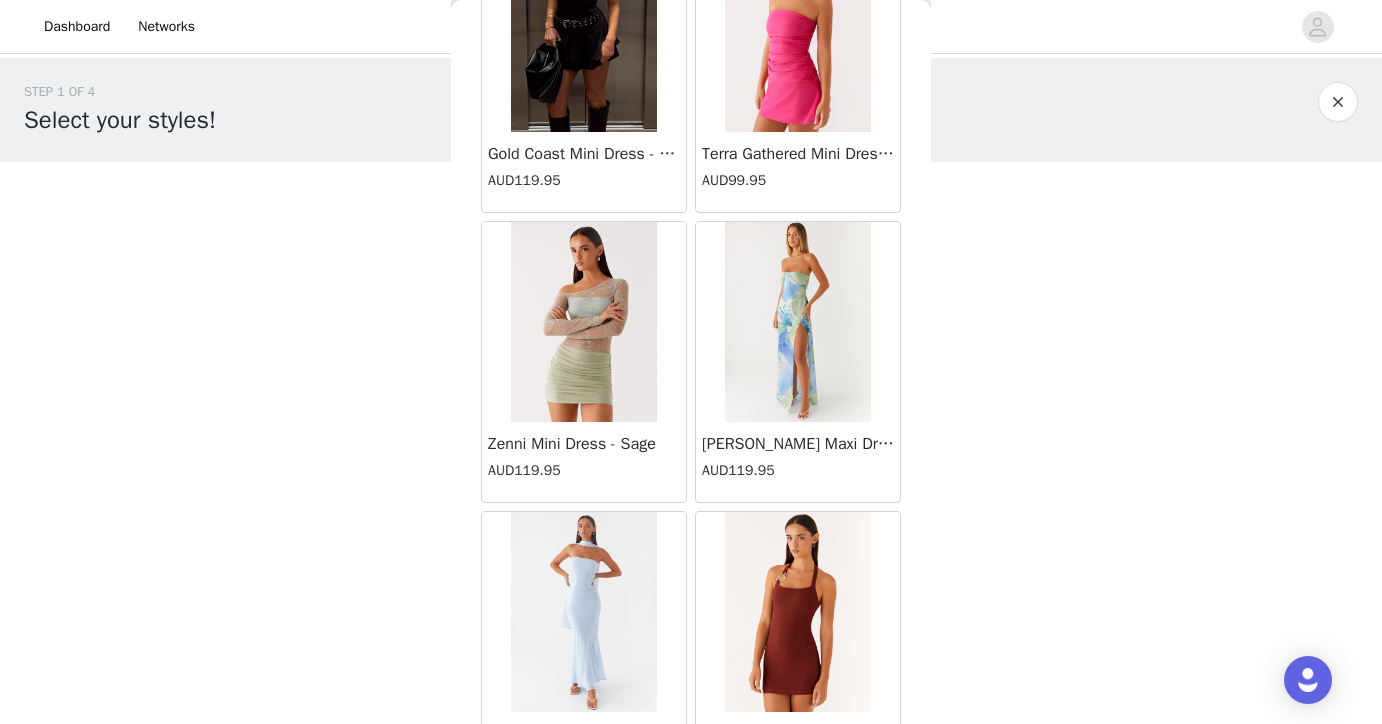 scroll, scrollTop: 45836, scrollLeft: 0, axis: vertical 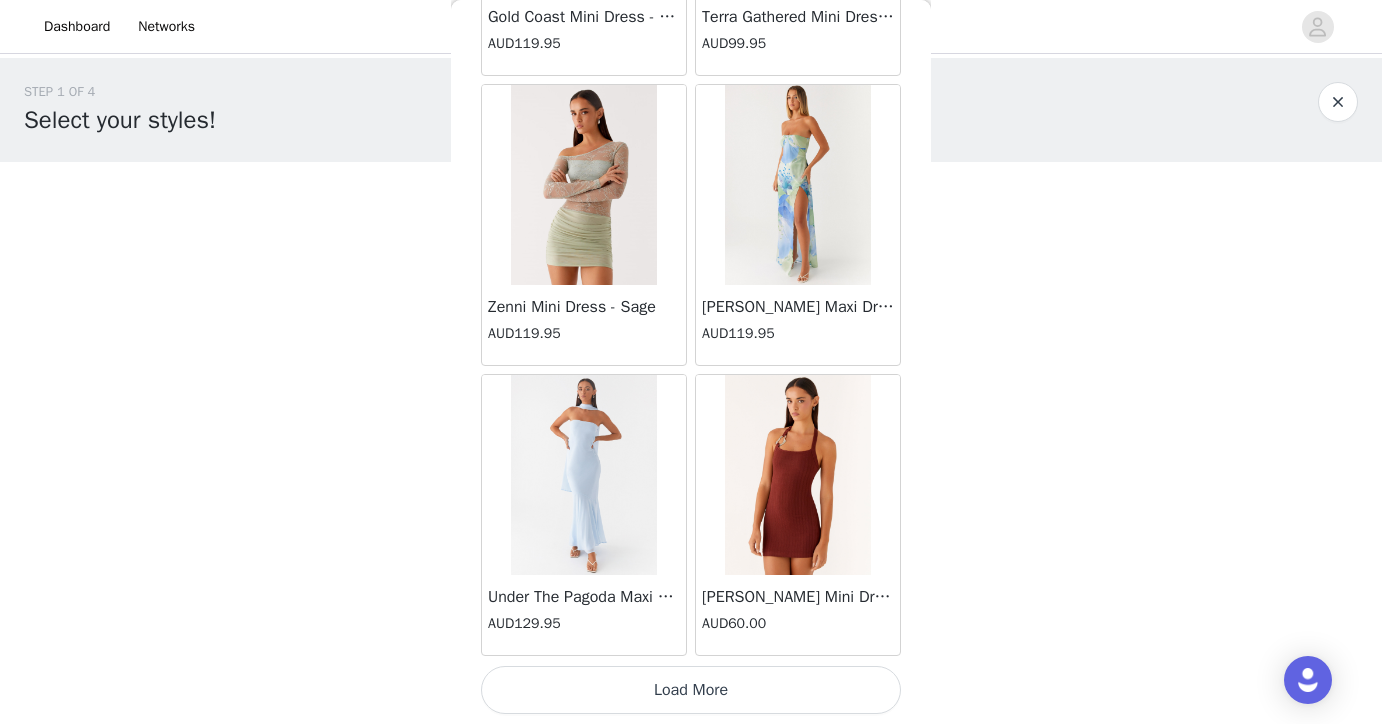click on "Load More" at bounding box center (691, 690) 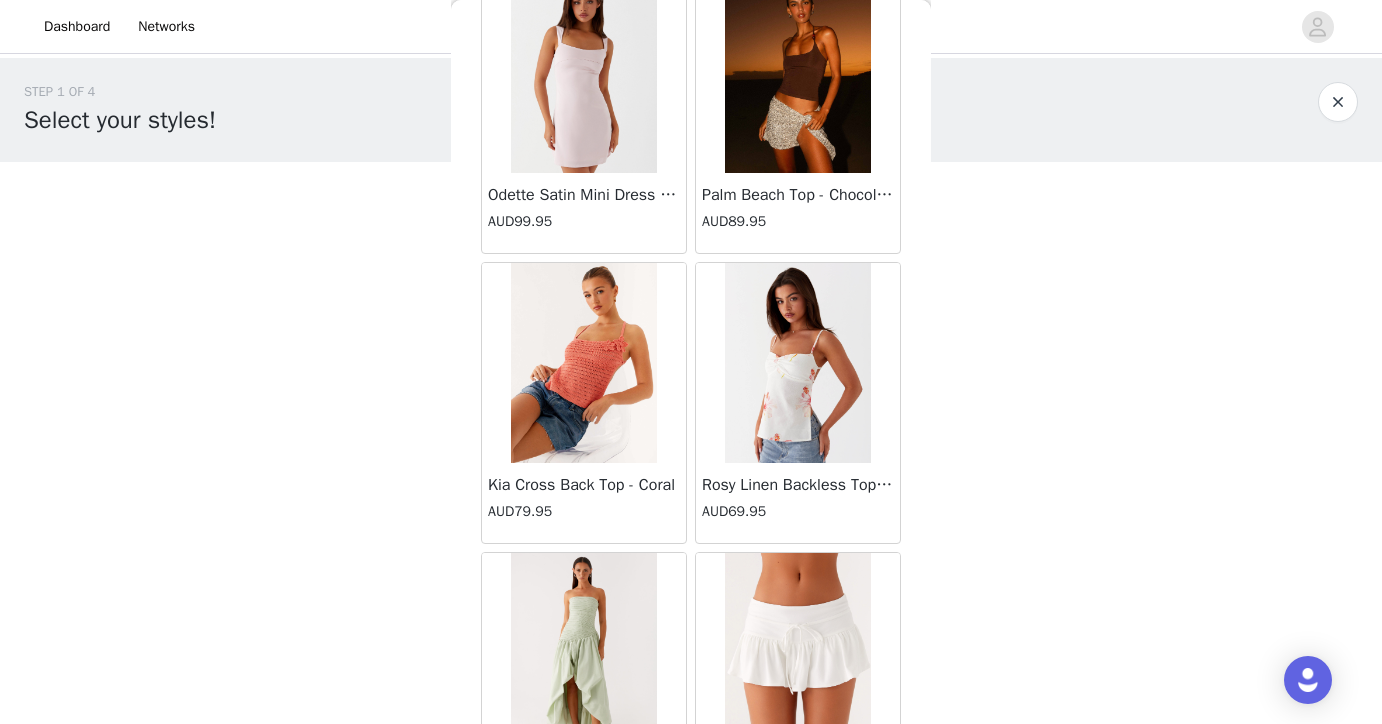 scroll, scrollTop: 48736, scrollLeft: 0, axis: vertical 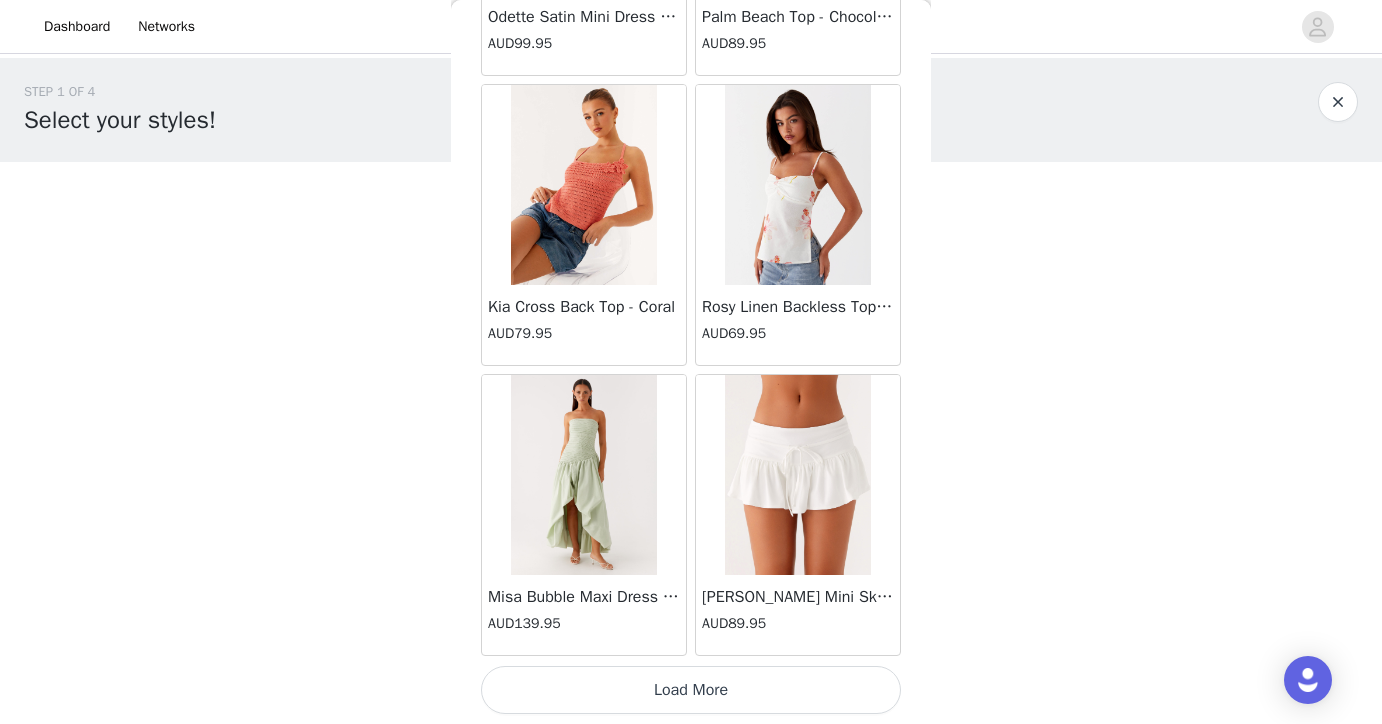 click on "Load More" at bounding box center (691, 690) 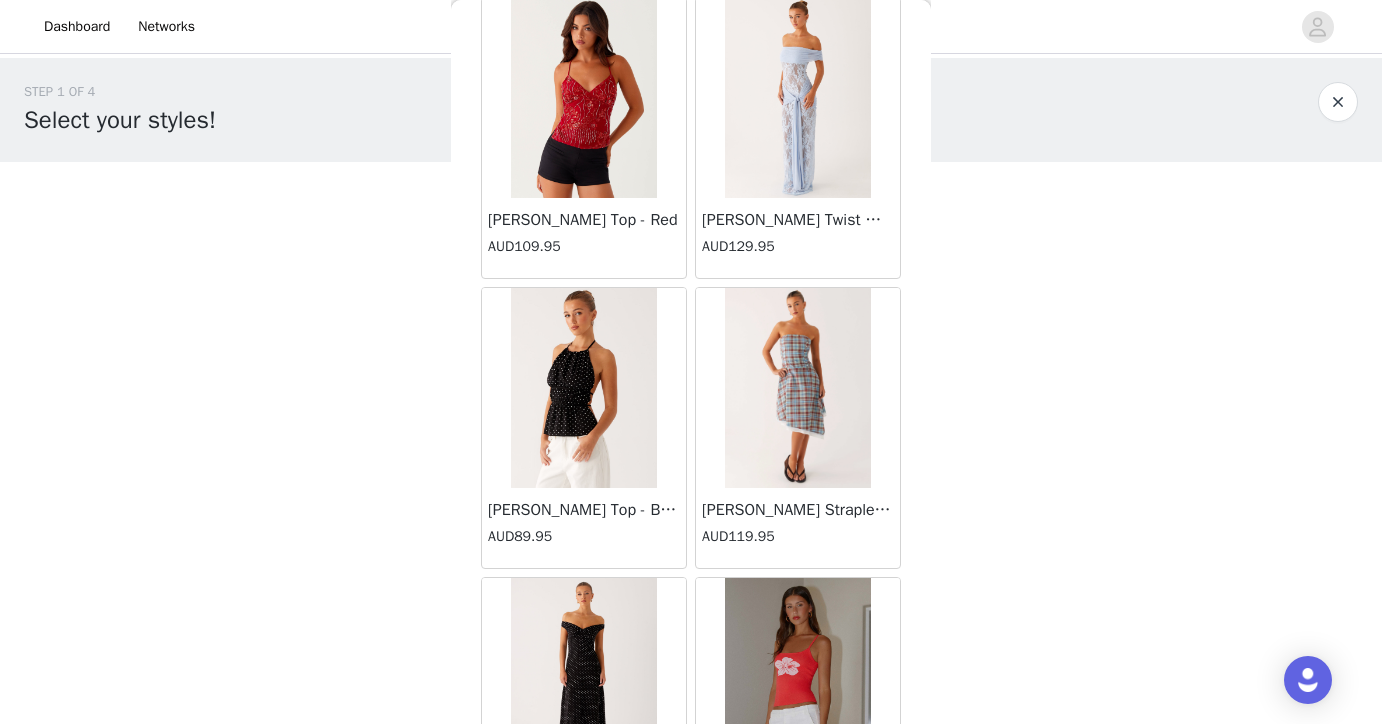 scroll, scrollTop: 49687, scrollLeft: 0, axis: vertical 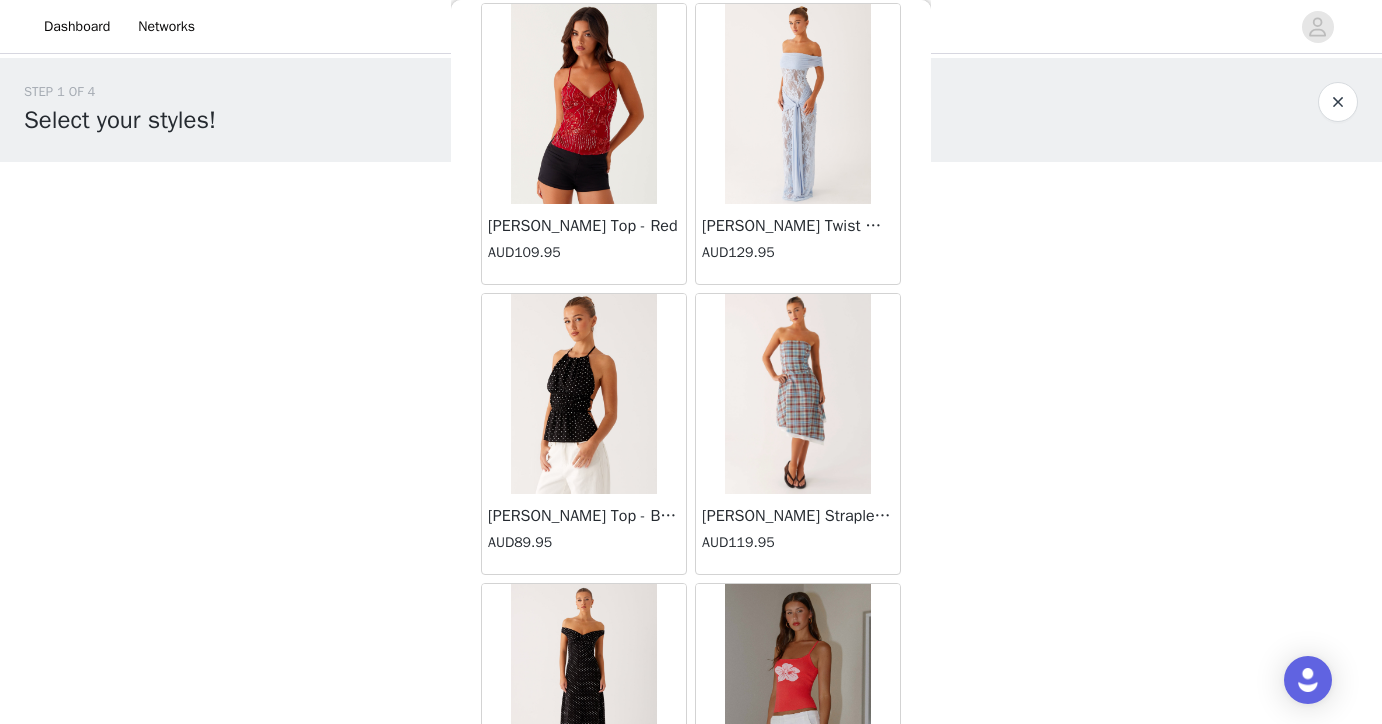 click at bounding box center (797, 104) 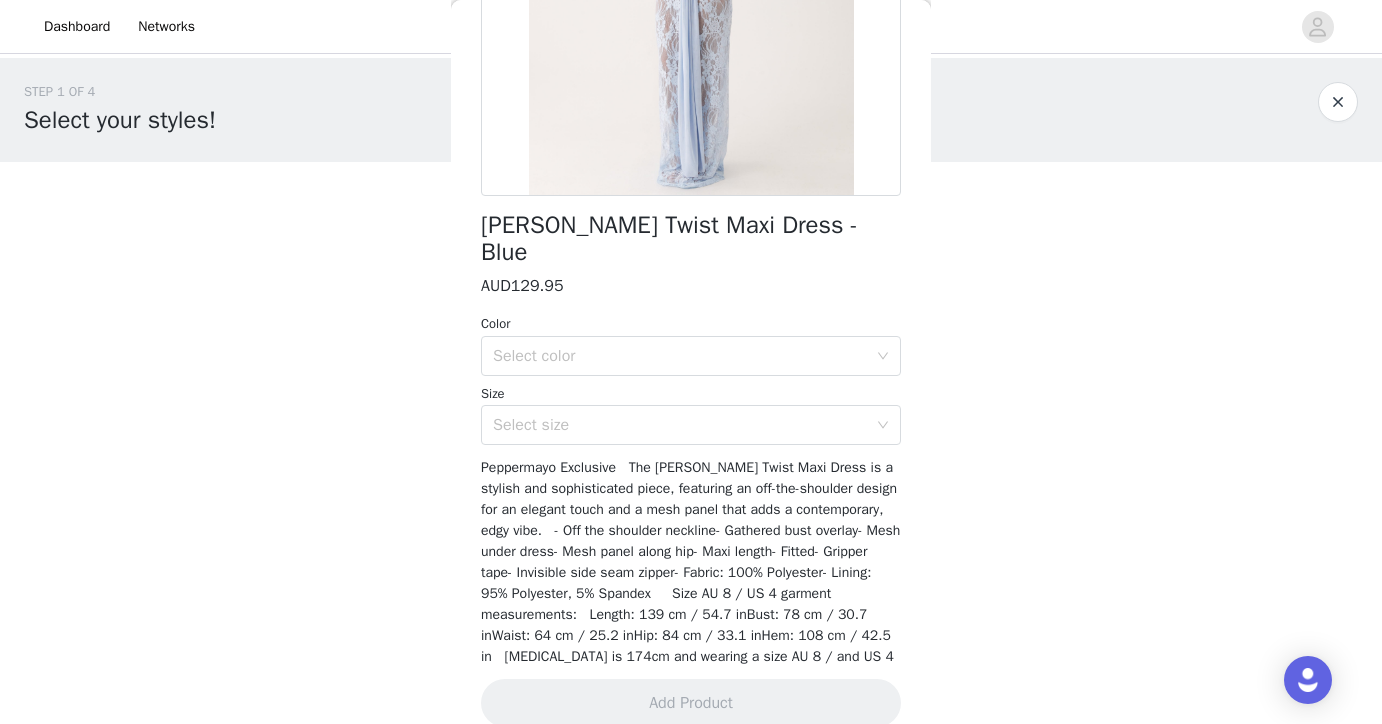 scroll, scrollTop: 346, scrollLeft: 0, axis: vertical 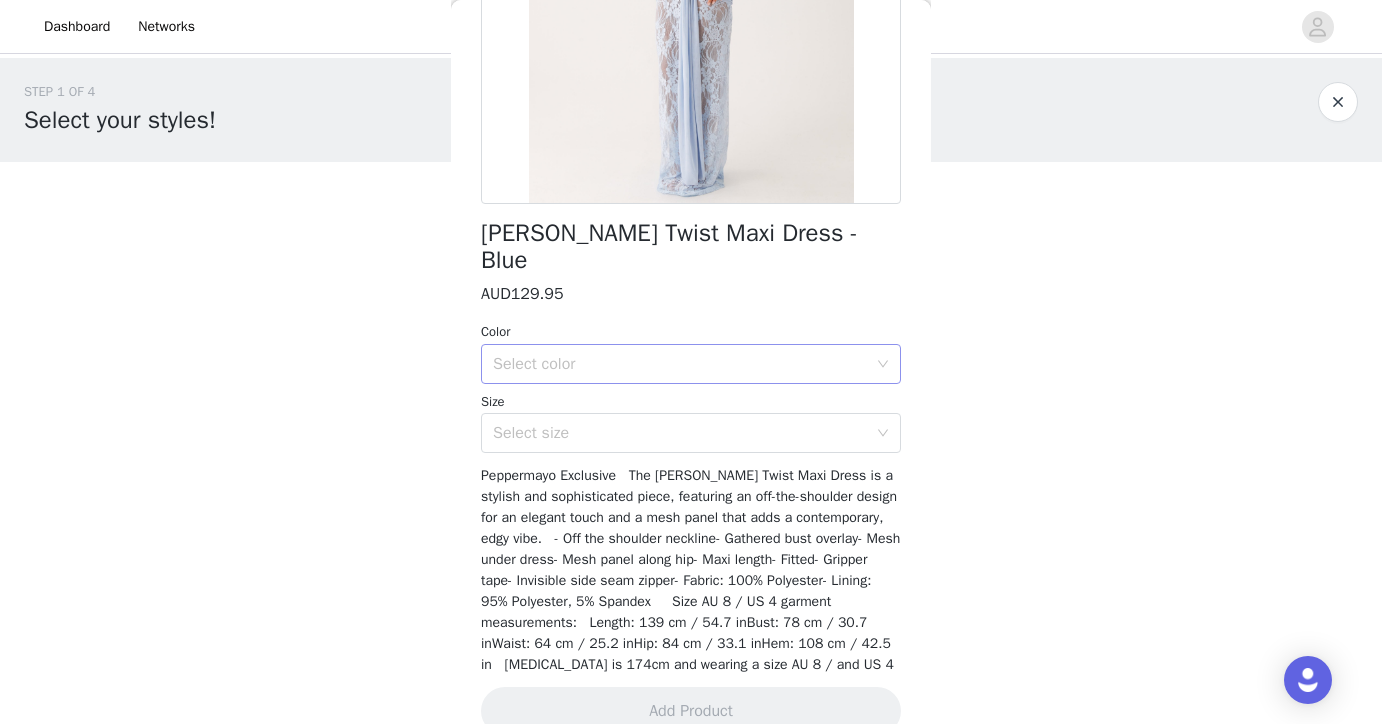 click on "Select color" at bounding box center (680, 364) 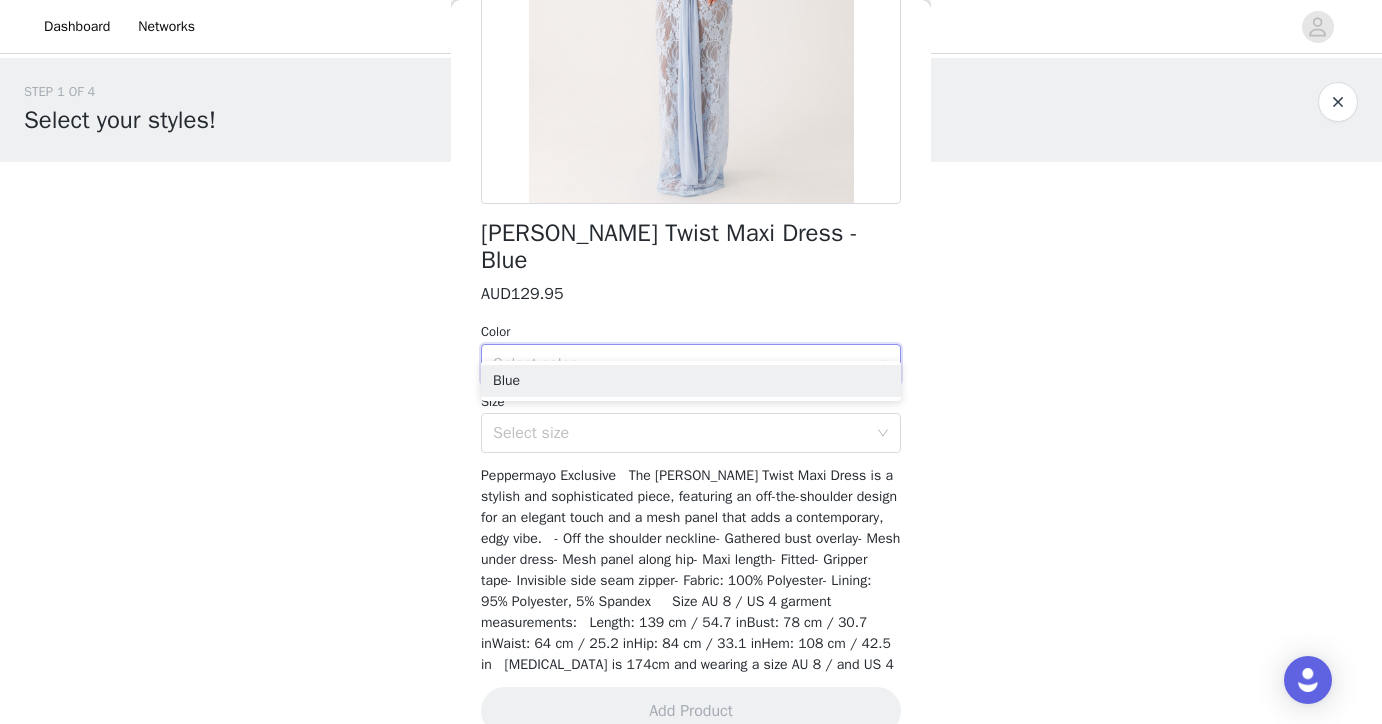click on "Select color" at bounding box center [680, 364] 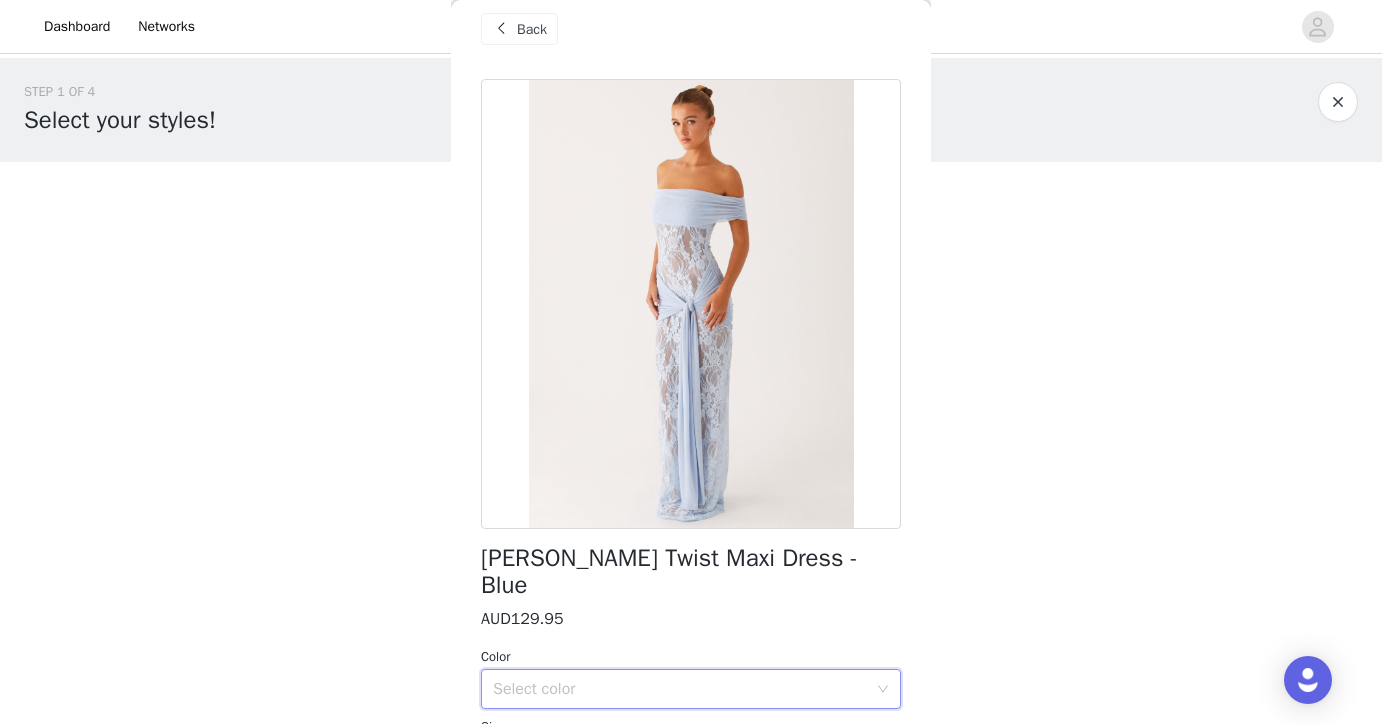 scroll, scrollTop: 0, scrollLeft: 0, axis: both 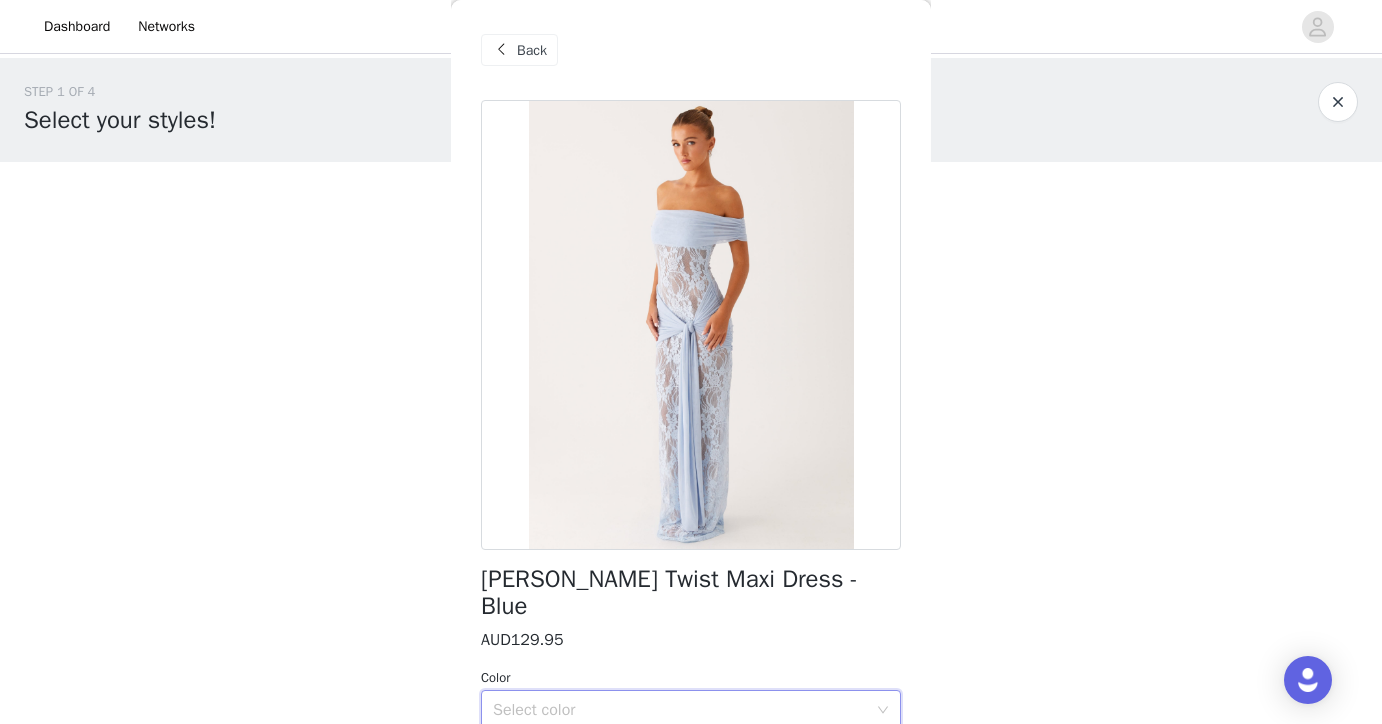 click at bounding box center [501, 50] 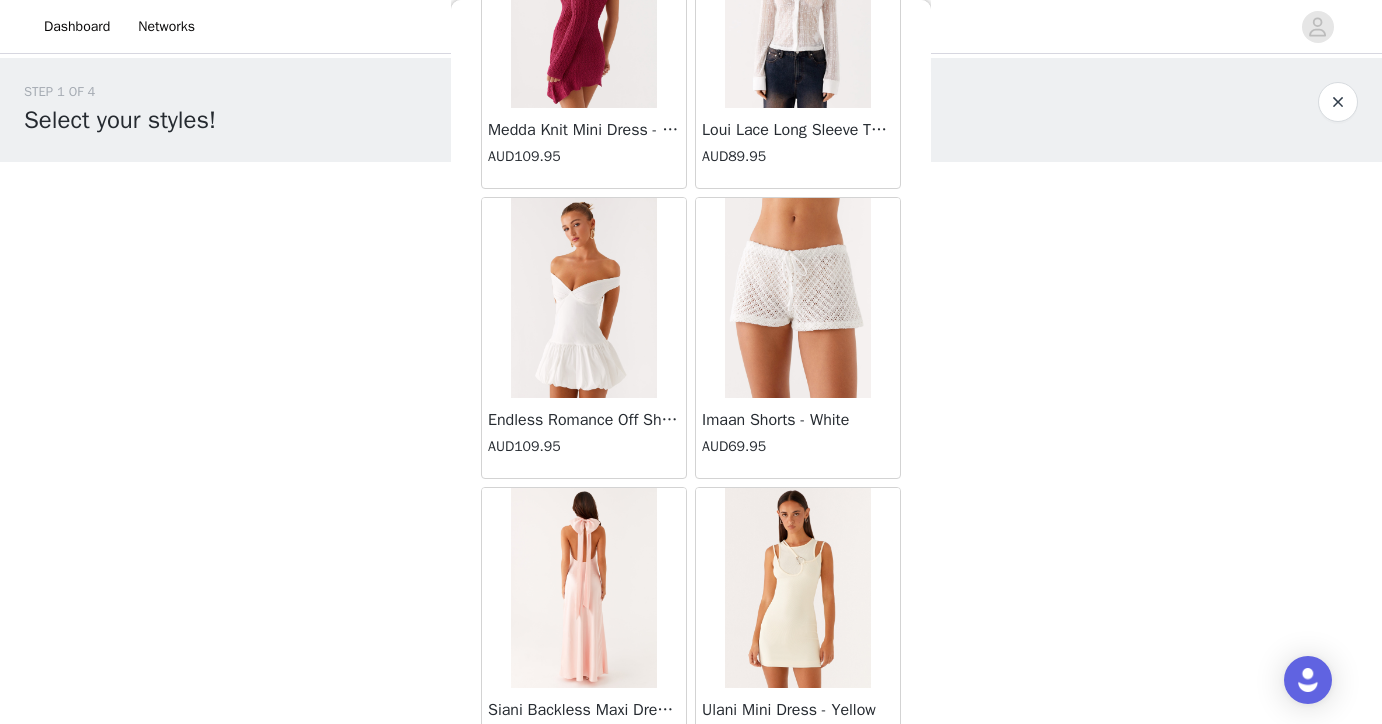 scroll, scrollTop: 47391, scrollLeft: 0, axis: vertical 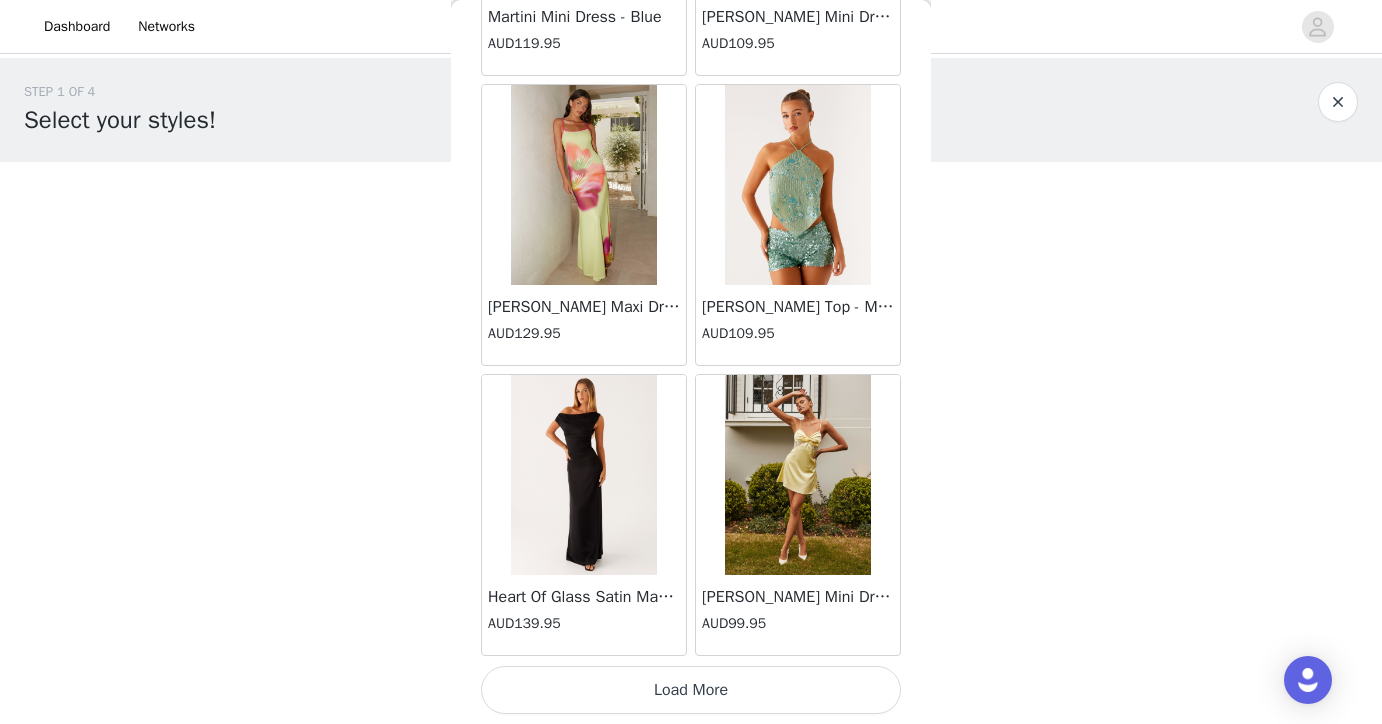 click on "Load More" at bounding box center [691, 690] 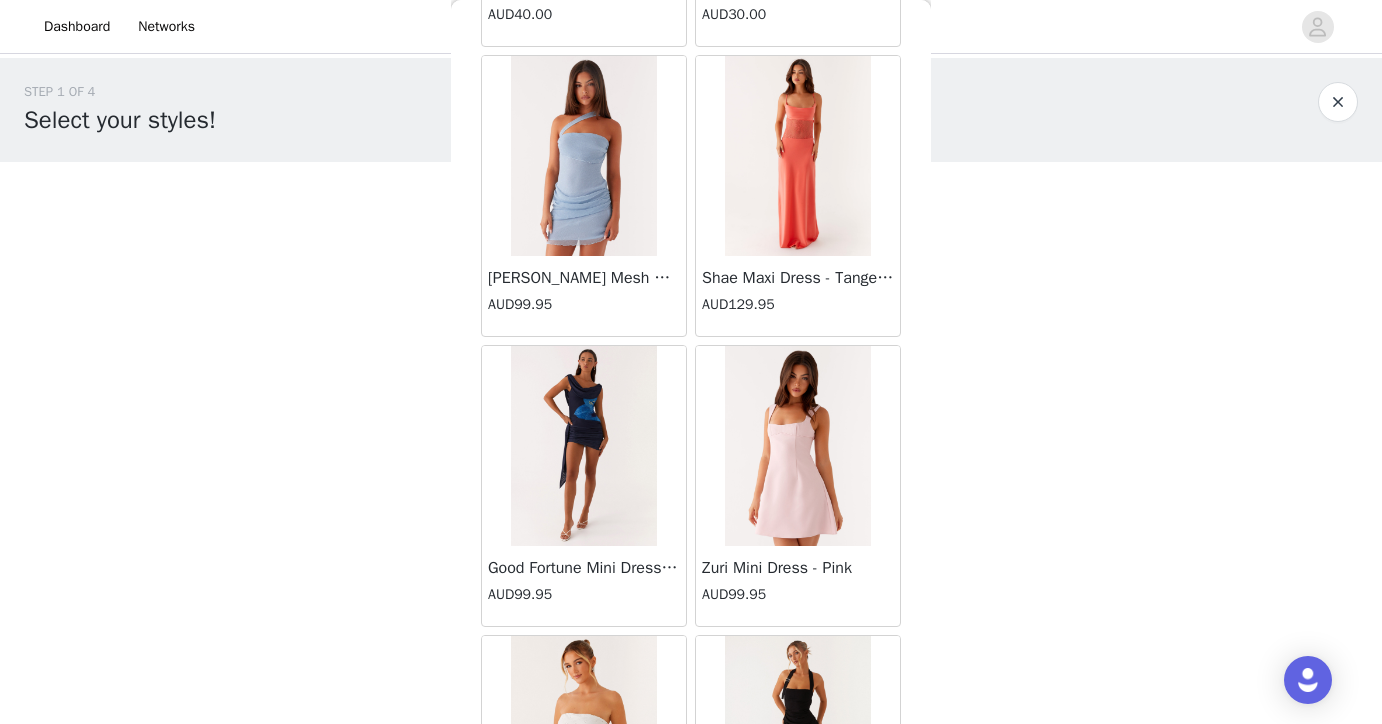 scroll, scrollTop: 54195, scrollLeft: 0, axis: vertical 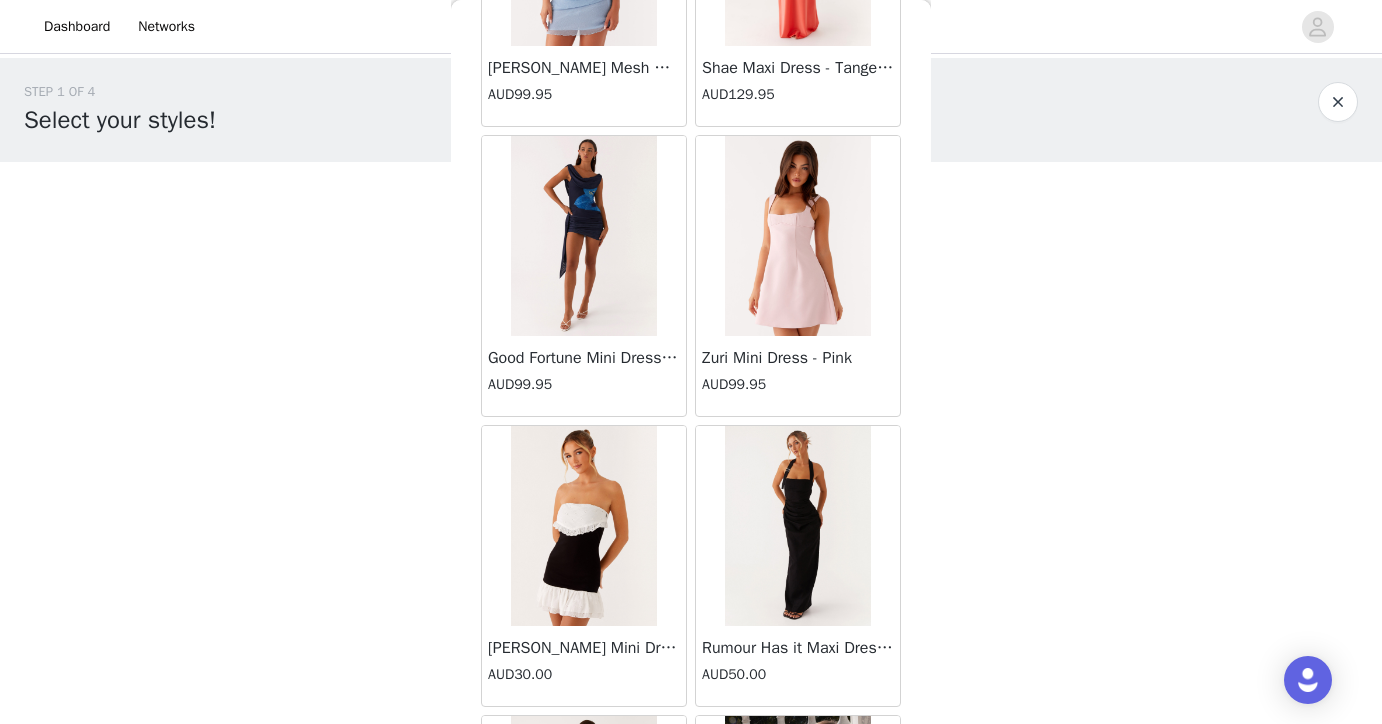 click on "Zuri Mini Dress - Pink   AUD99.95" at bounding box center [798, 276] 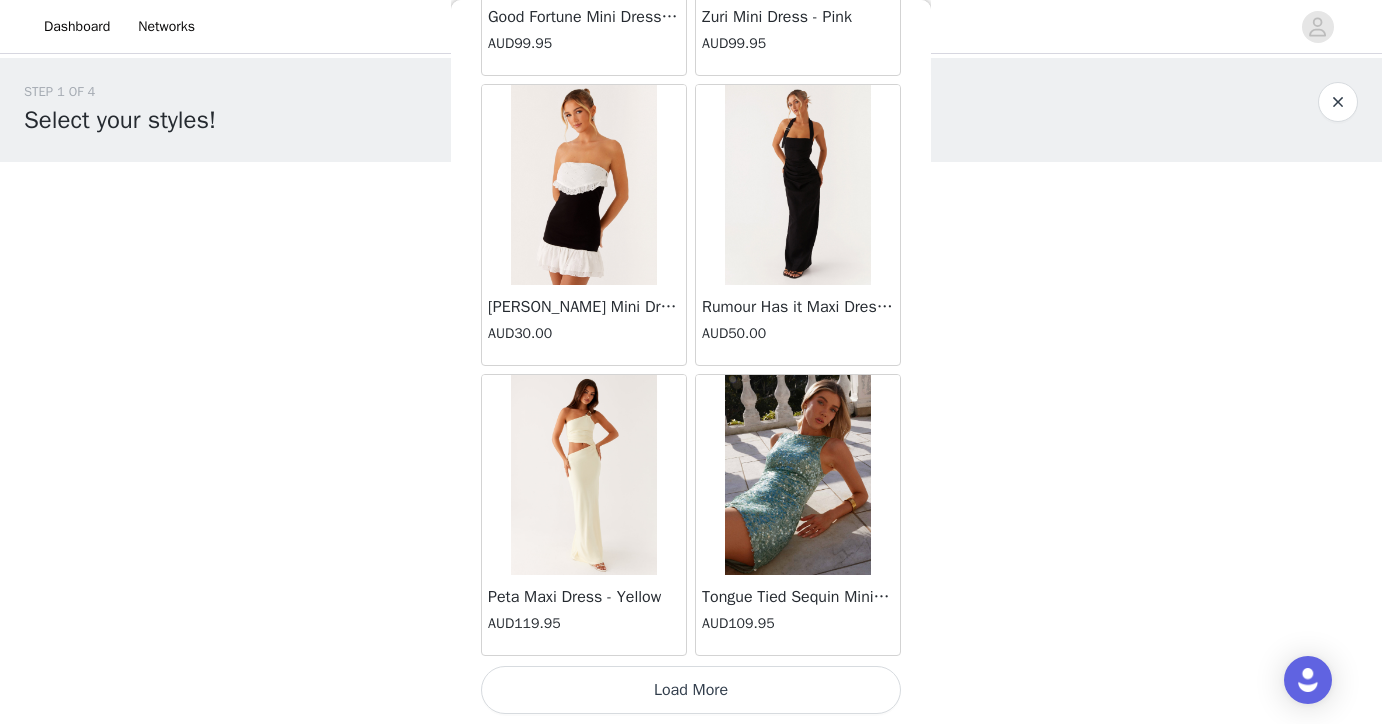 click on "Load More" at bounding box center [691, 690] 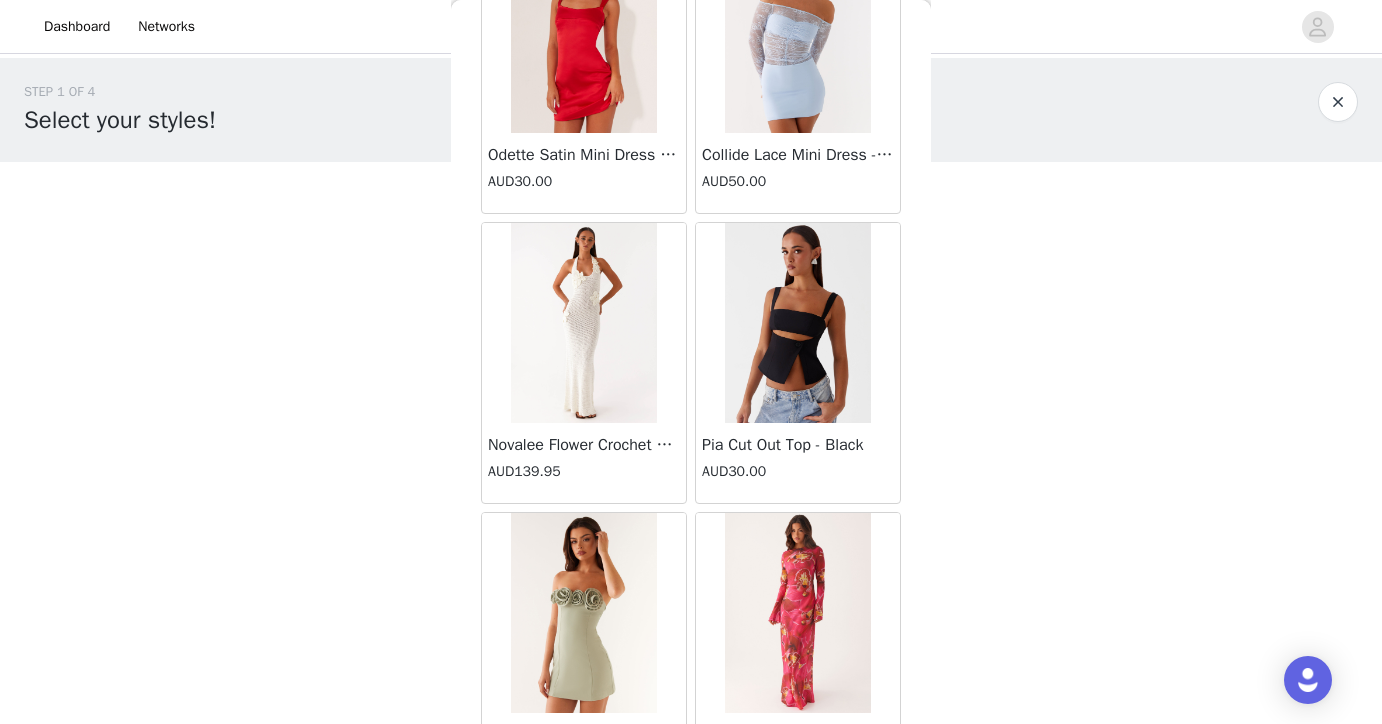 scroll, scrollTop: 57436, scrollLeft: 0, axis: vertical 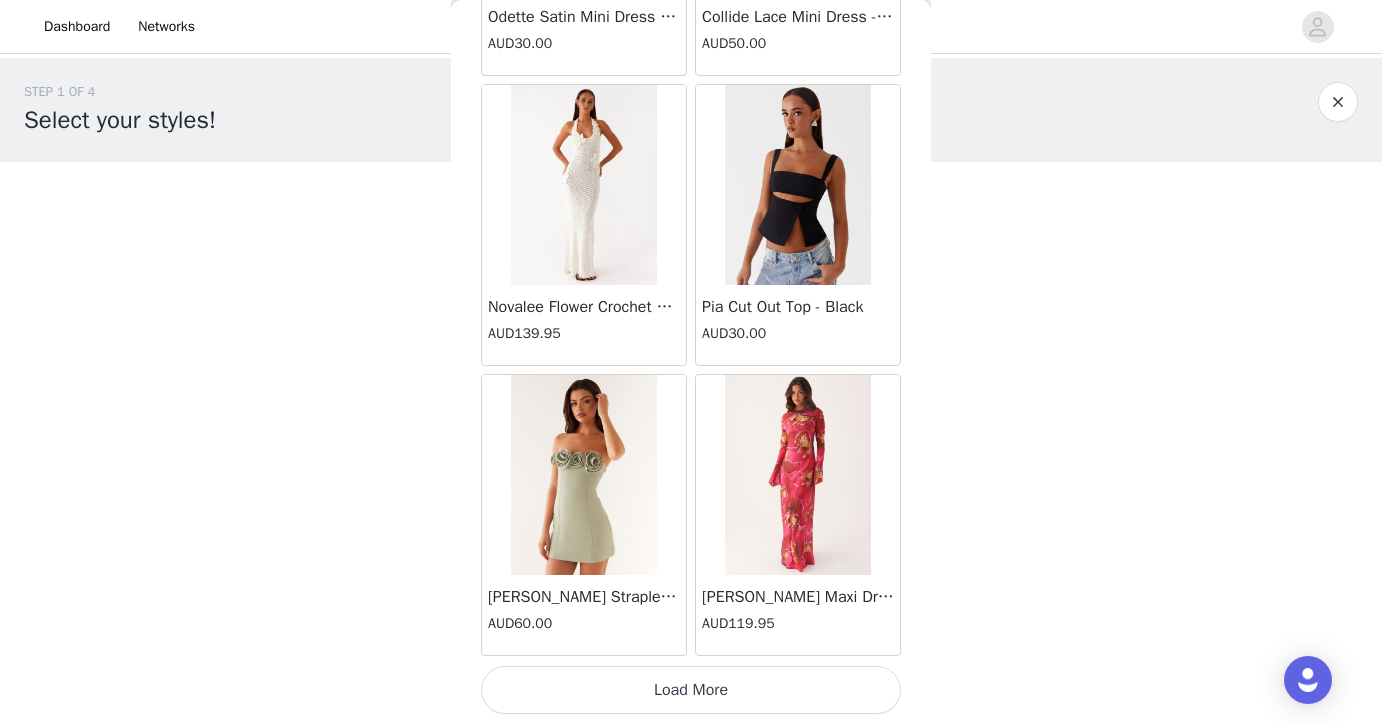 click on "[PERSON_NAME] Maxi Dress - Orchid Pink   AUD119.95" at bounding box center (798, 515) 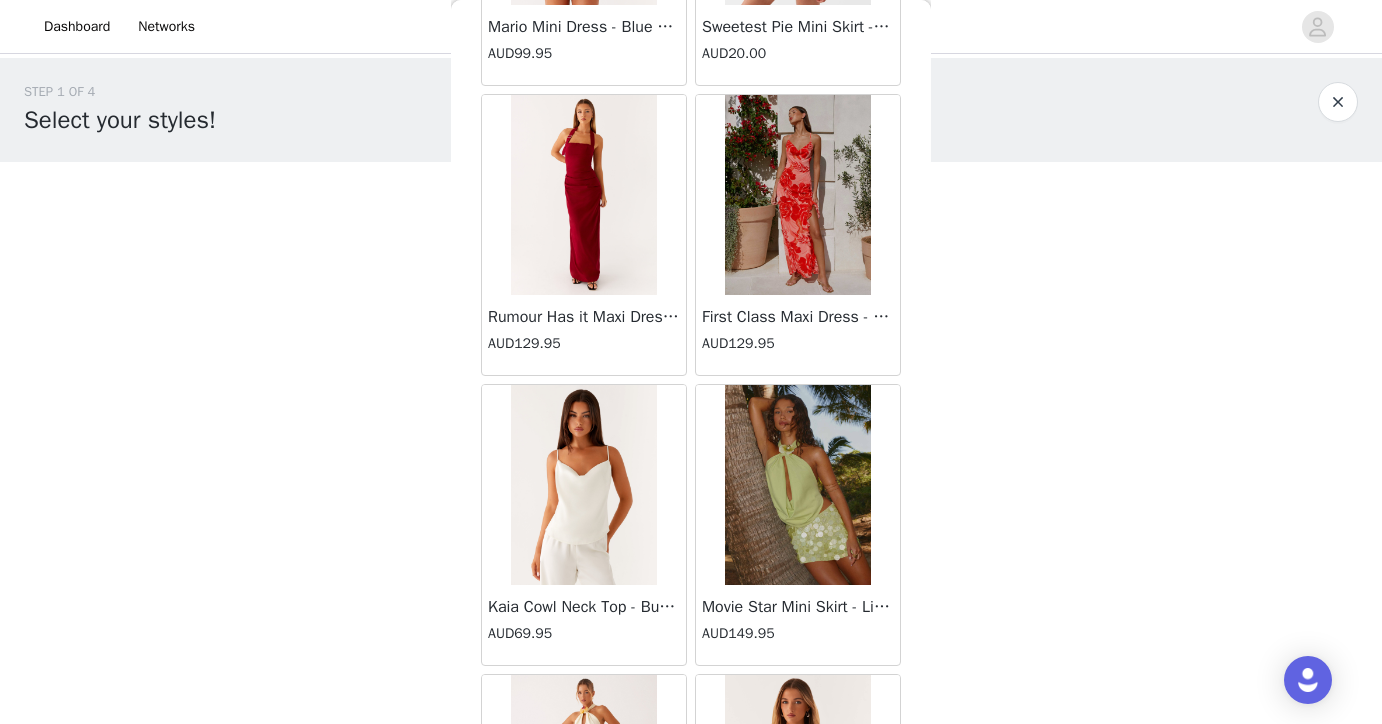 scroll, scrollTop: 60336, scrollLeft: 0, axis: vertical 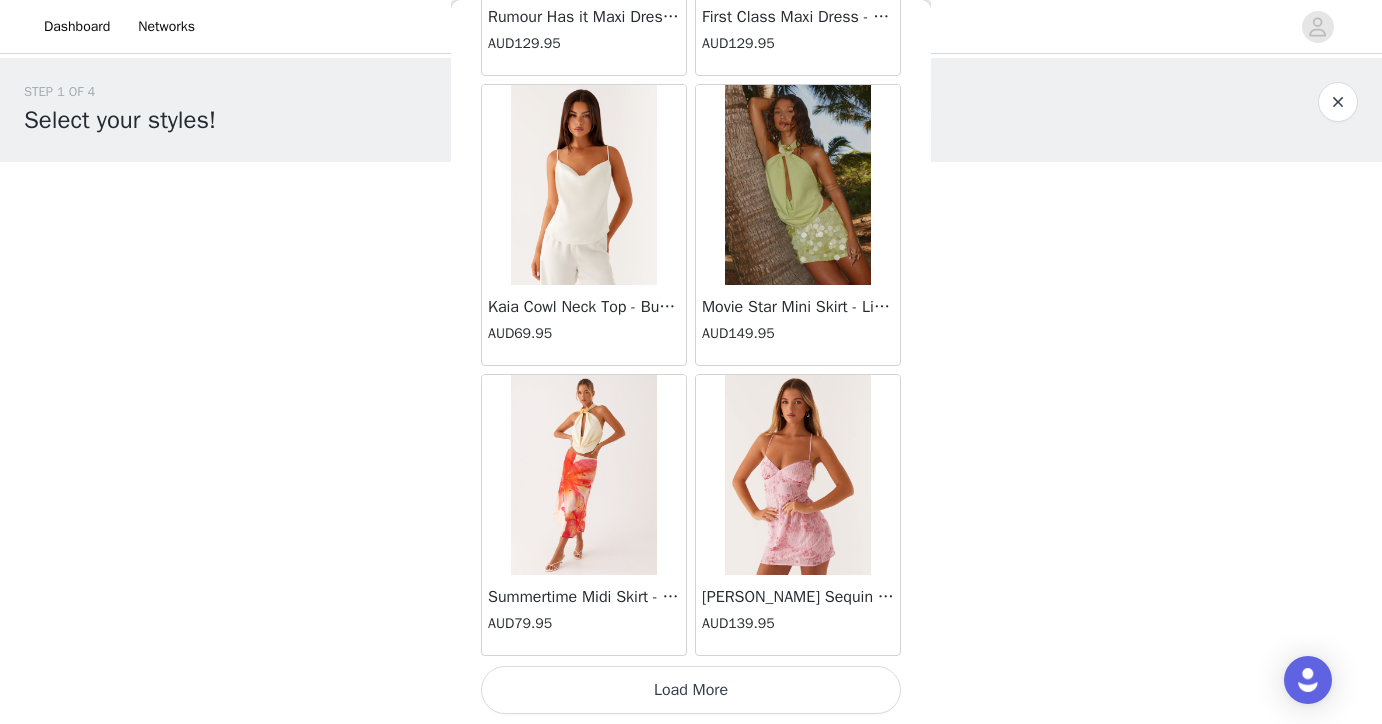 click on "Load More" at bounding box center [691, 690] 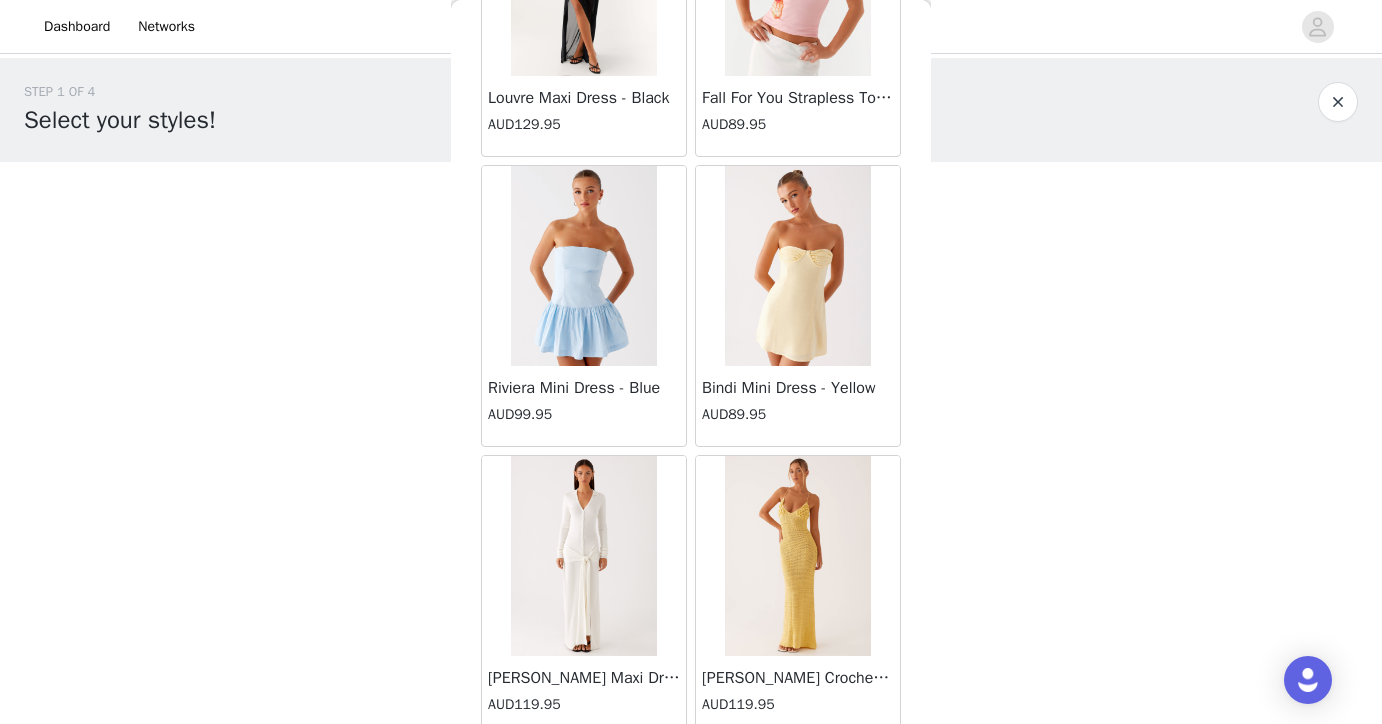 scroll, scrollTop: 62251, scrollLeft: 0, axis: vertical 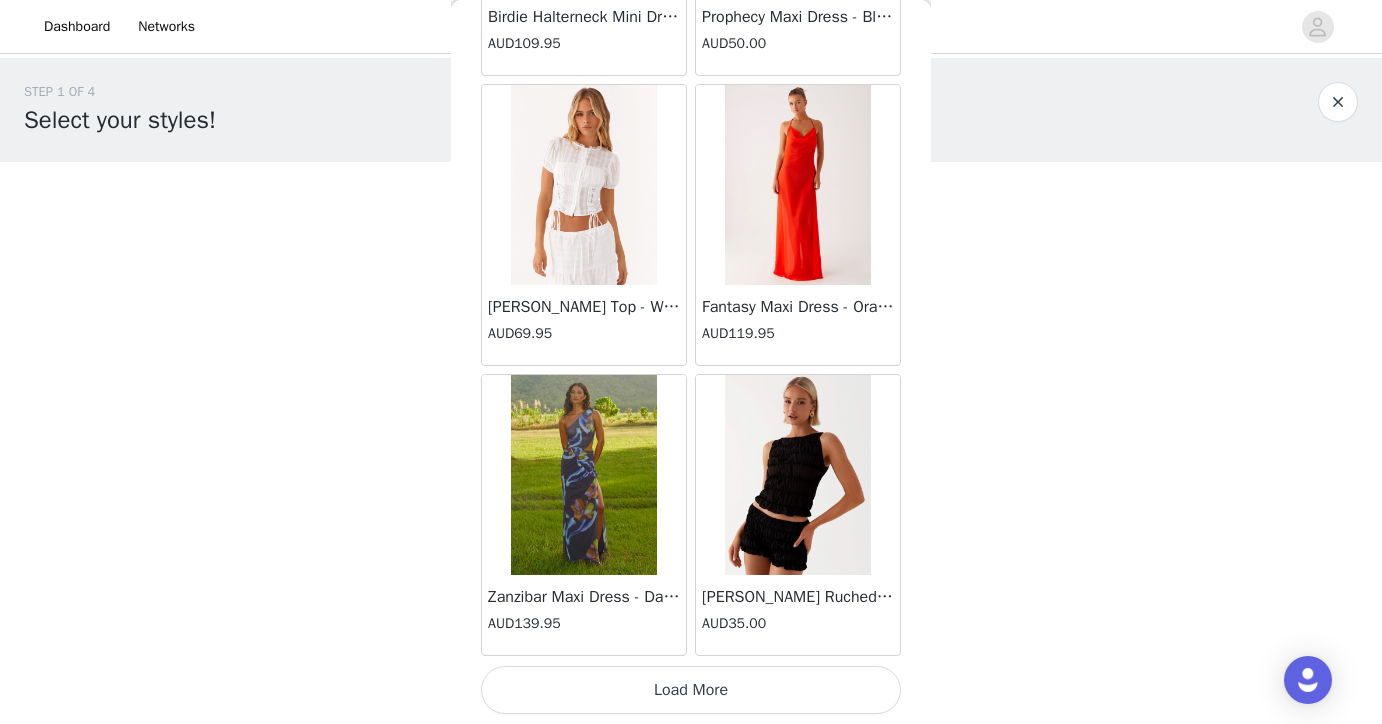 click on "Load More" at bounding box center [691, 690] 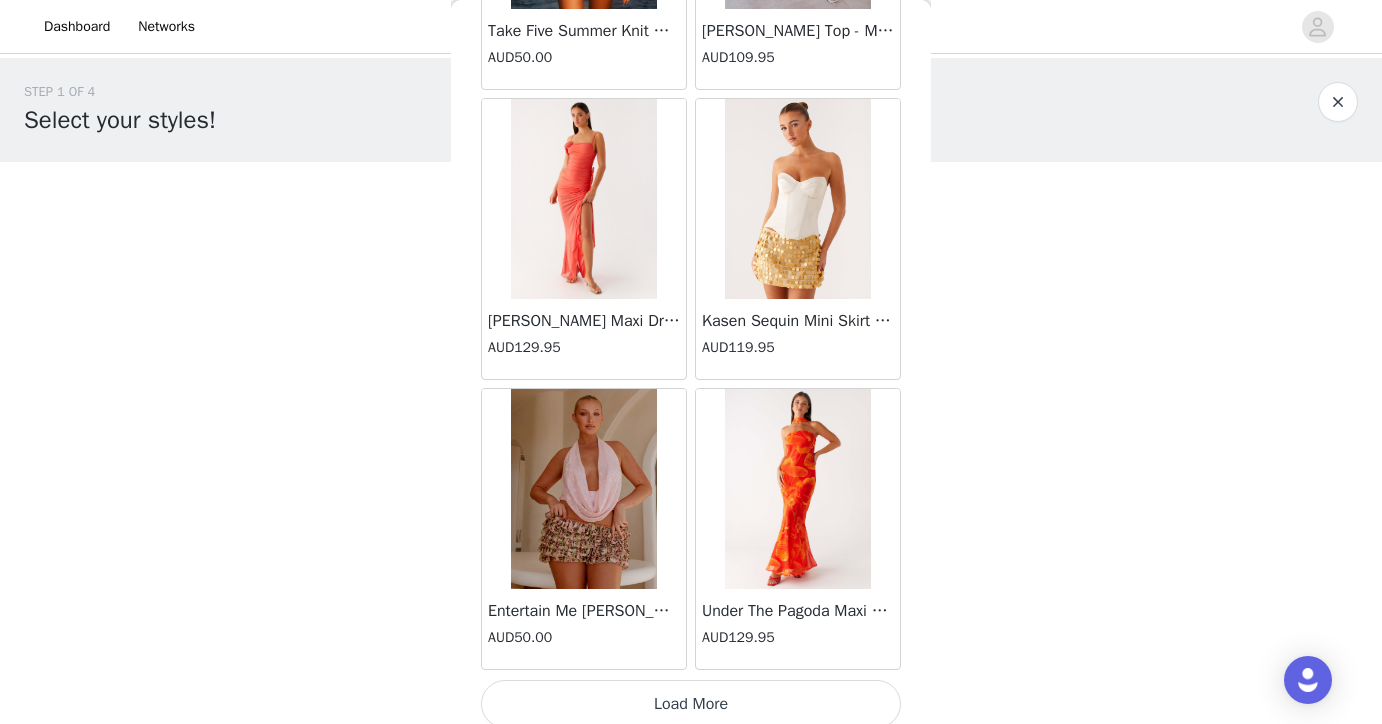 scroll, scrollTop: 66136, scrollLeft: 0, axis: vertical 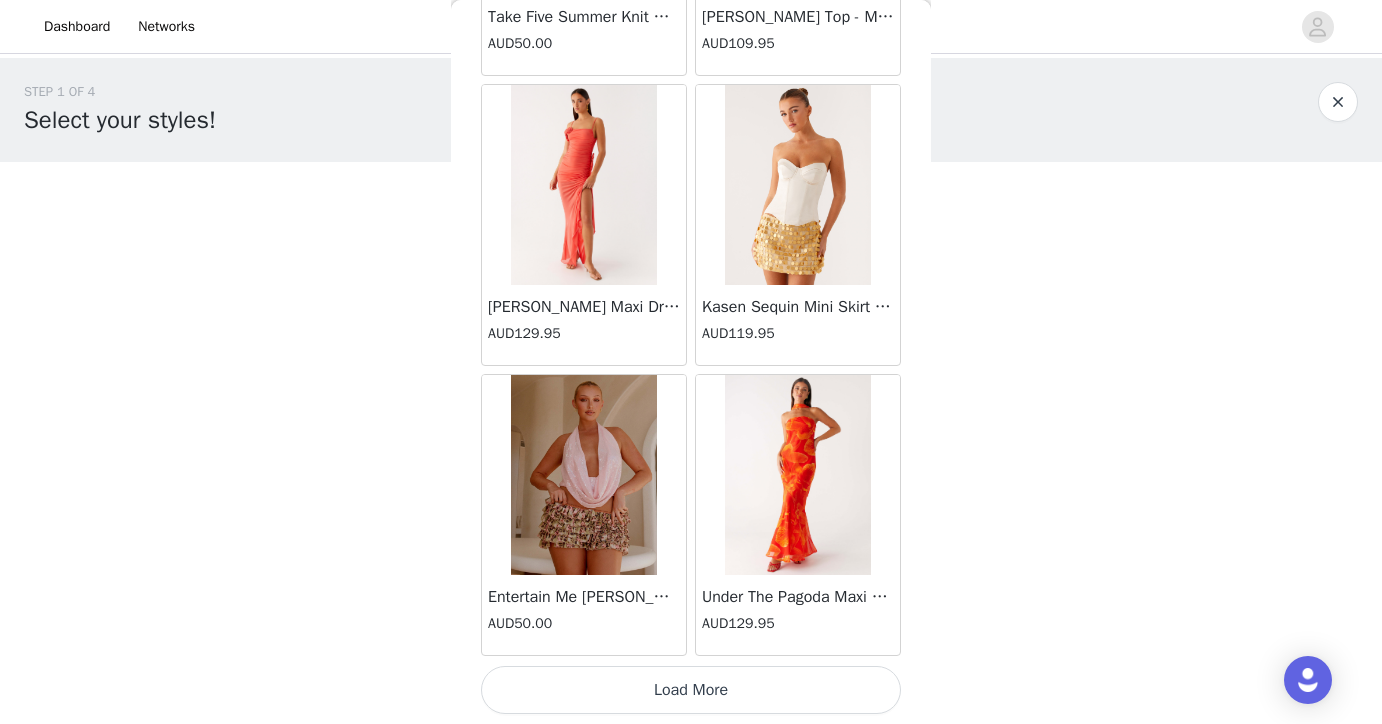 click on "Load More" at bounding box center [691, 690] 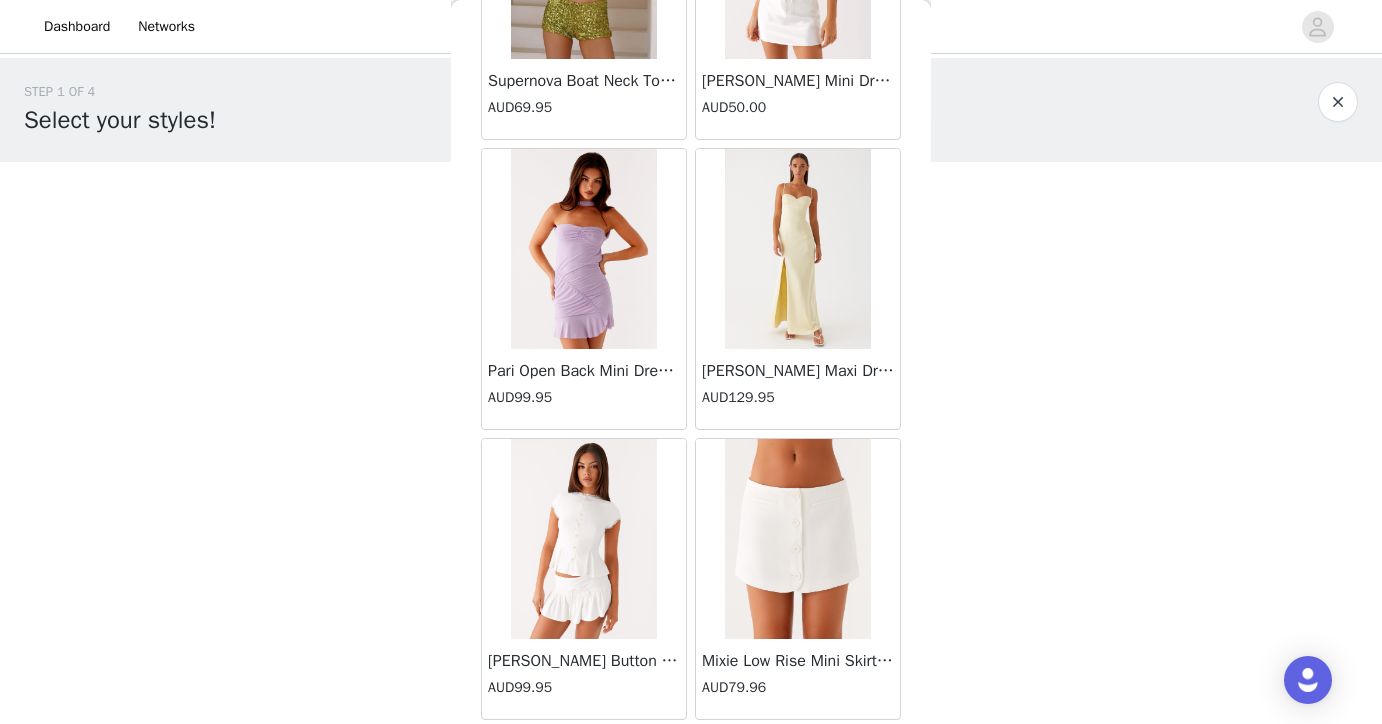 scroll, scrollTop: 69036, scrollLeft: 0, axis: vertical 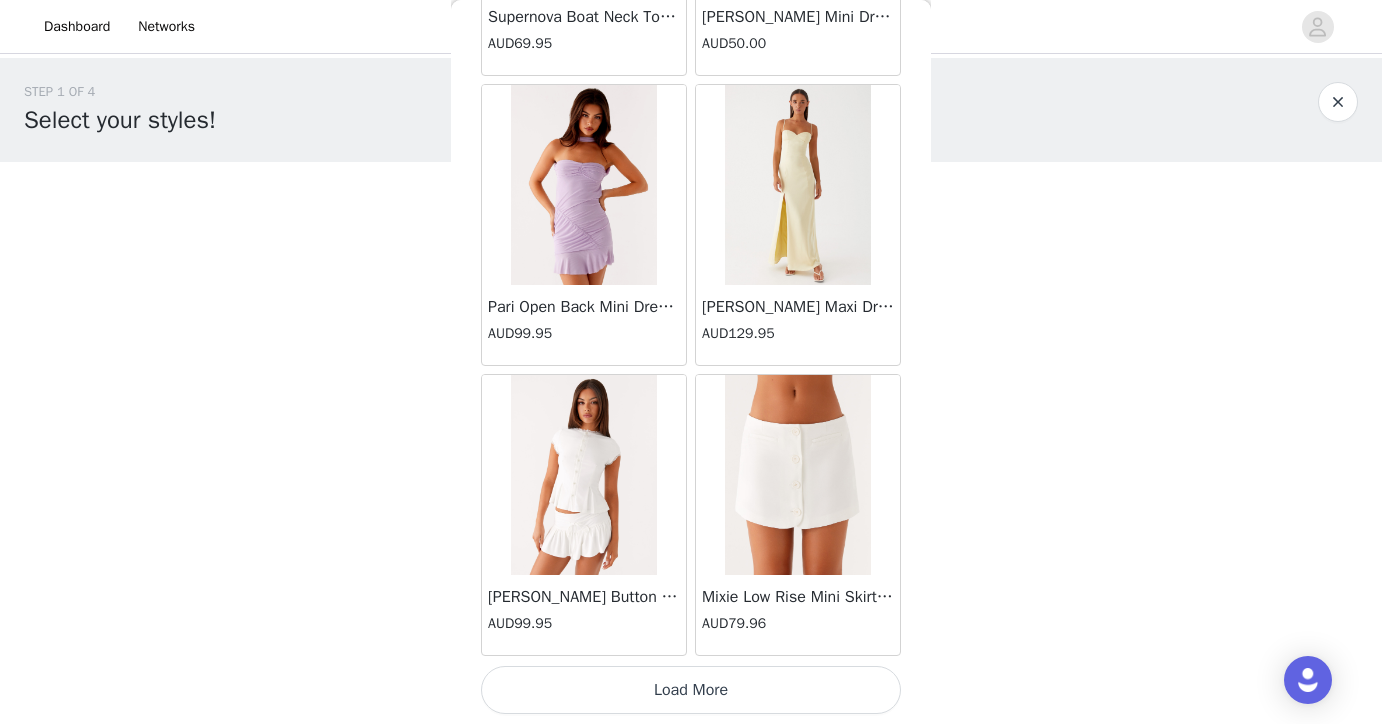 click on "Load More" at bounding box center [691, 690] 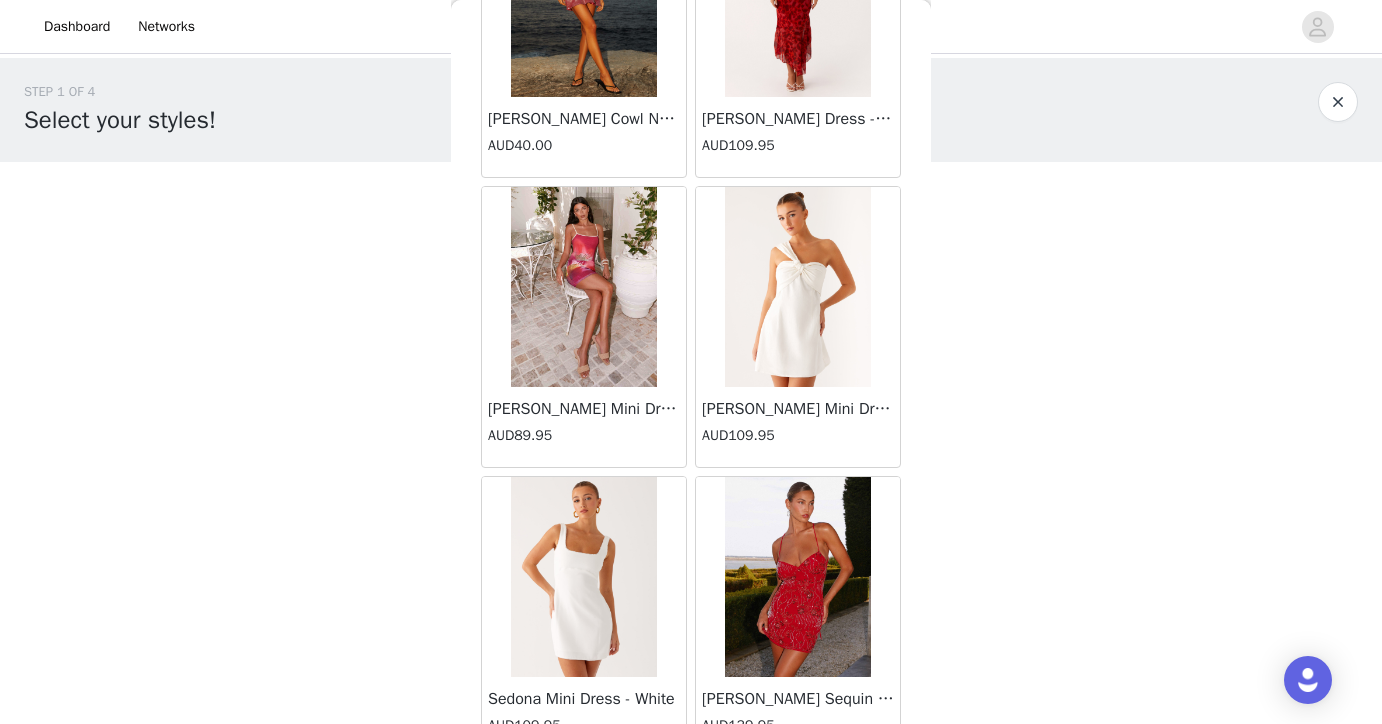 scroll, scrollTop: 71936, scrollLeft: 0, axis: vertical 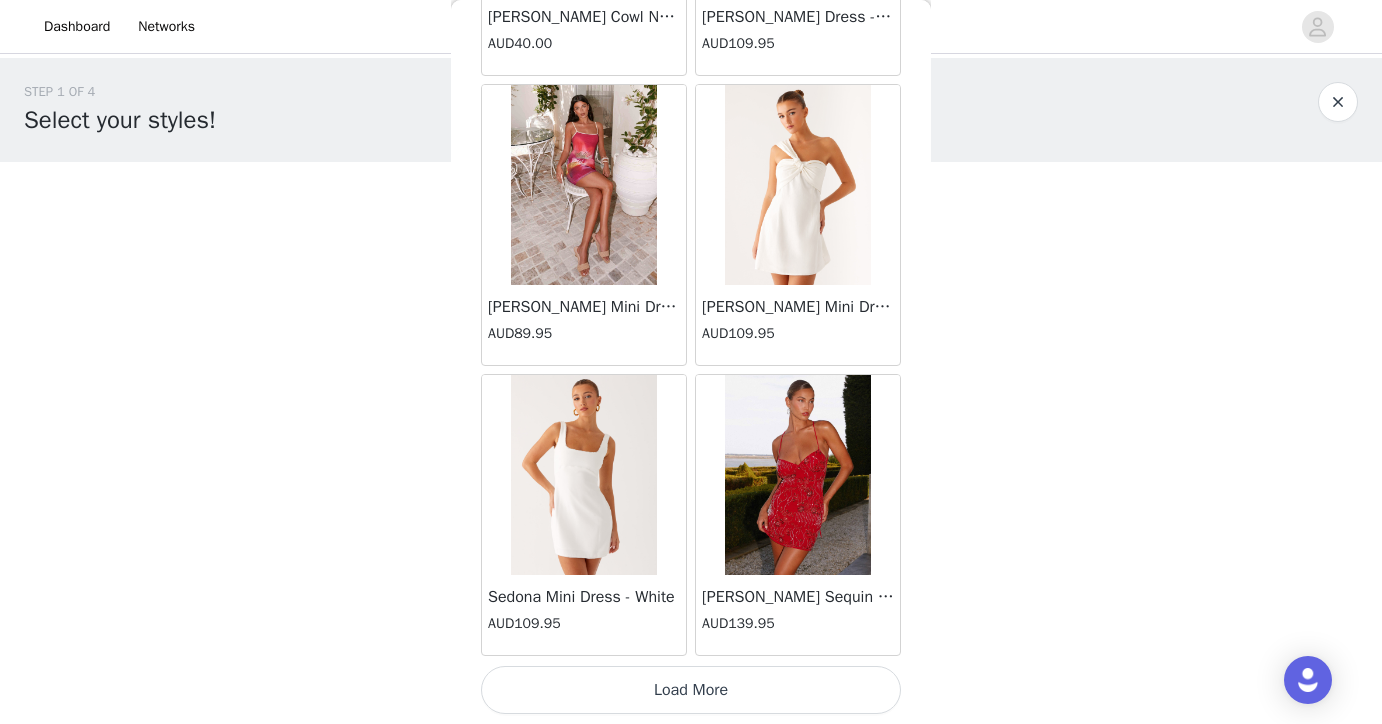 click on "Load More" at bounding box center [691, 690] 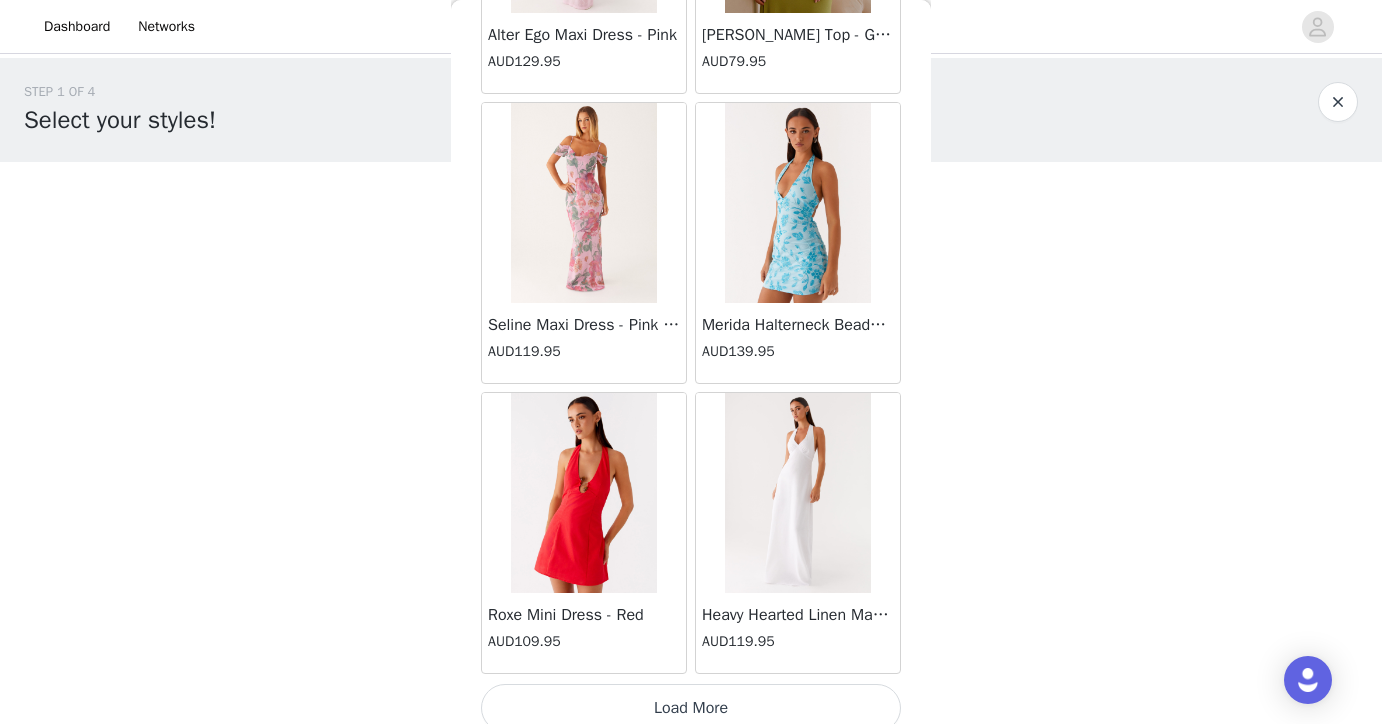 scroll, scrollTop: 74836, scrollLeft: 0, axis: vertical 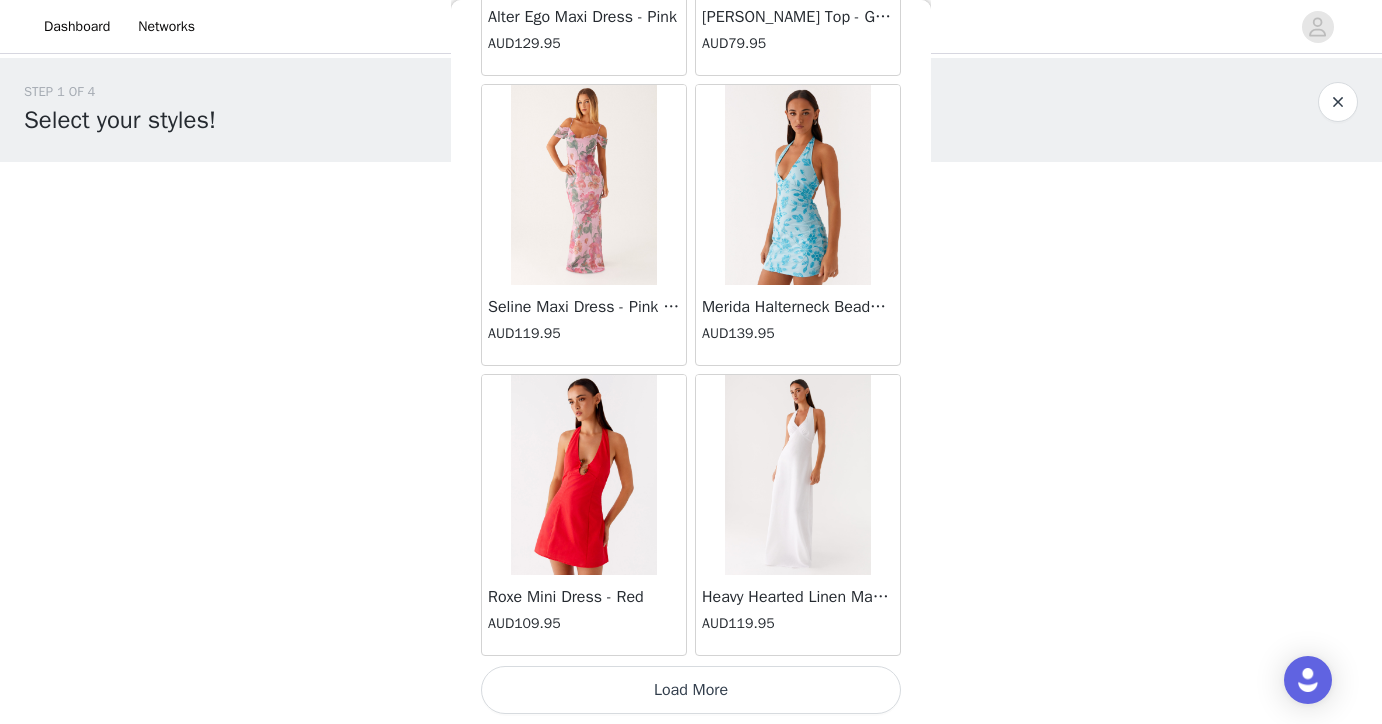 click on "Load More" at bounding box center (691, 690) 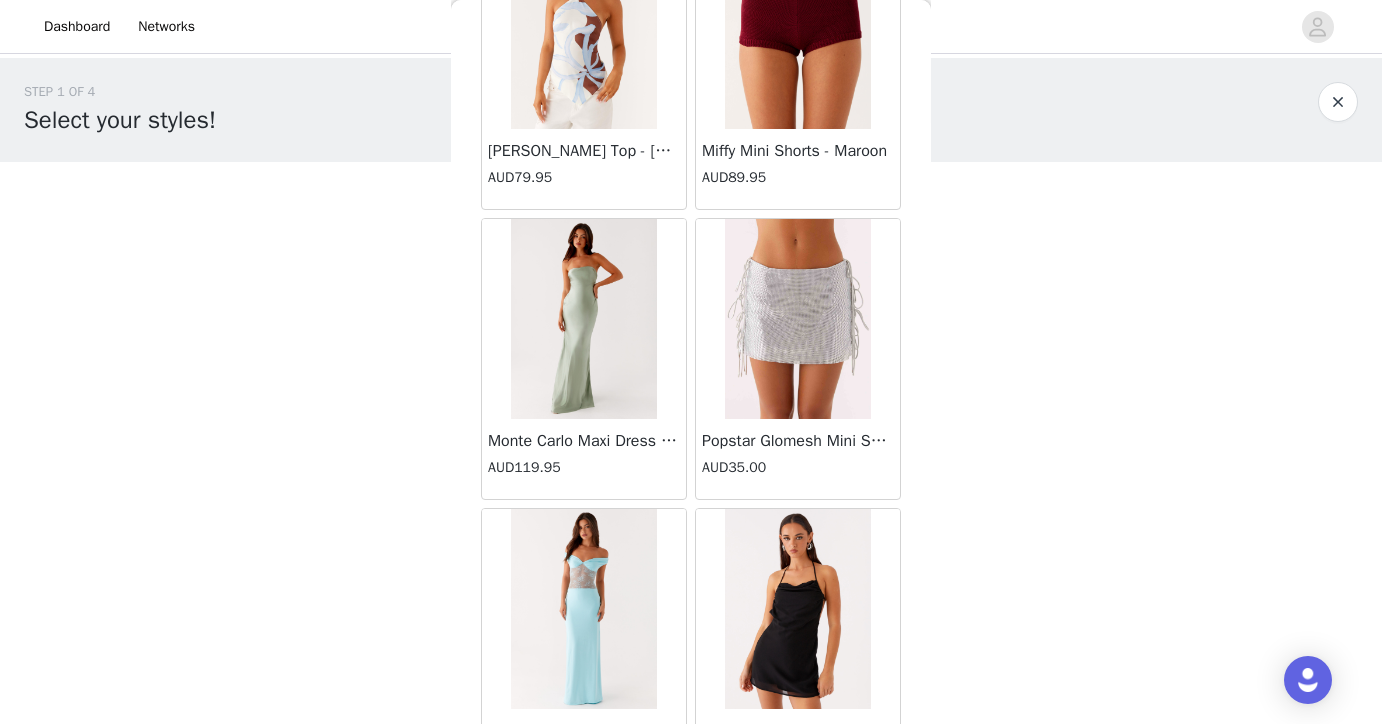 scroll, scrollTop: 77736, scrollLeft: 0, axis: vertical 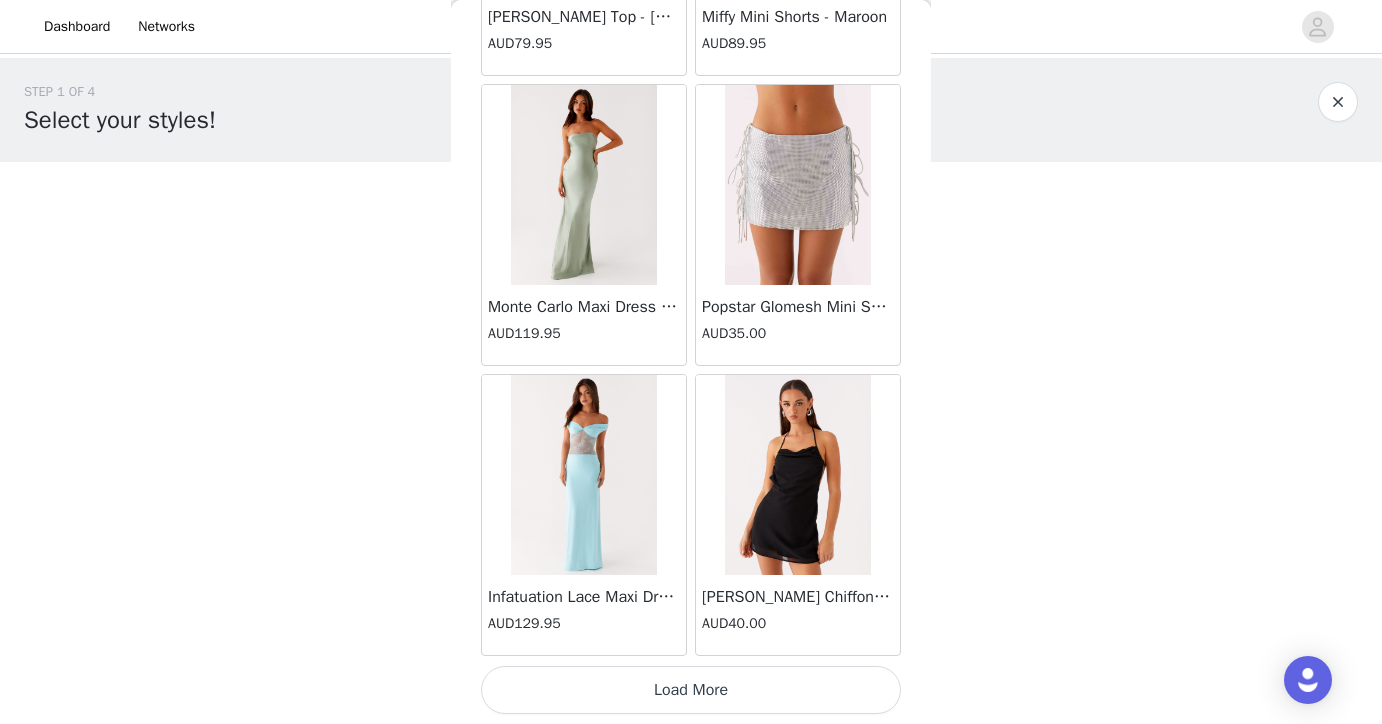 click on "Load More" at bounding box center (691, 690) 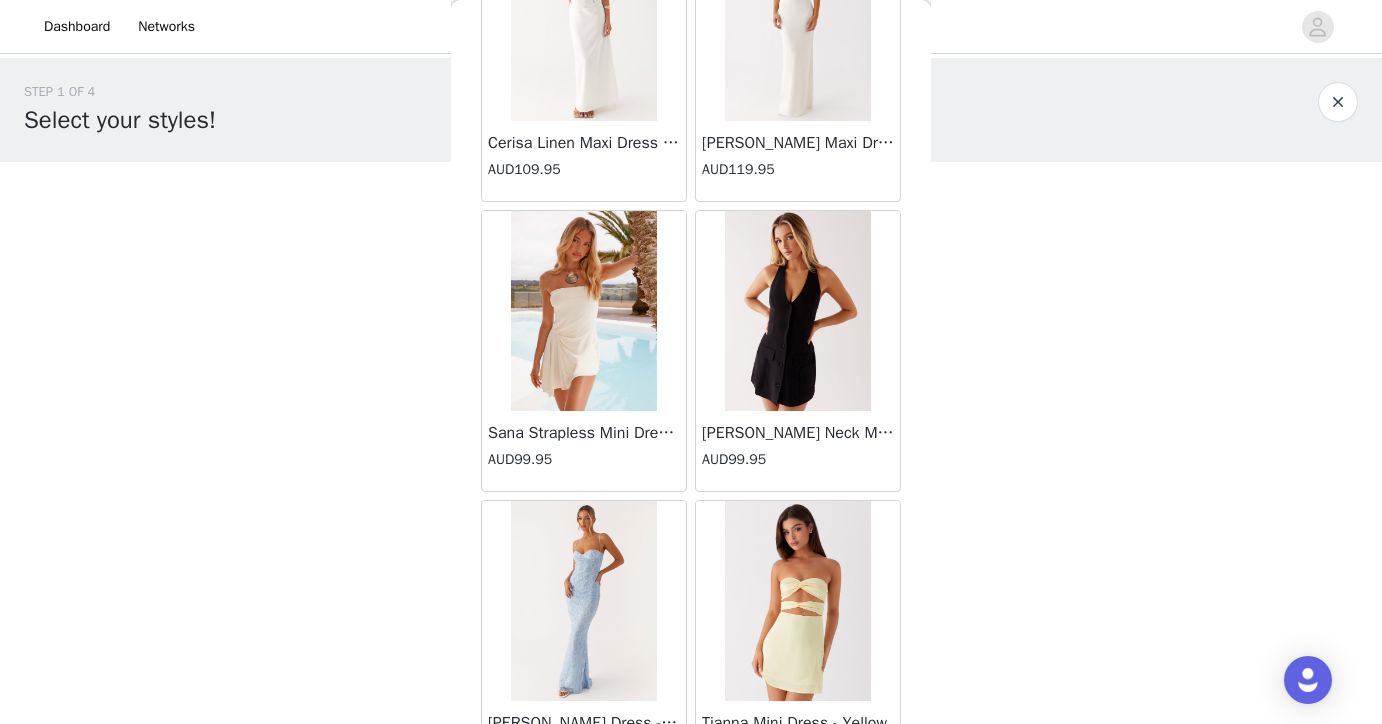scroll, scrollTop: 80636, scrollLeft: 0, axis: vertical 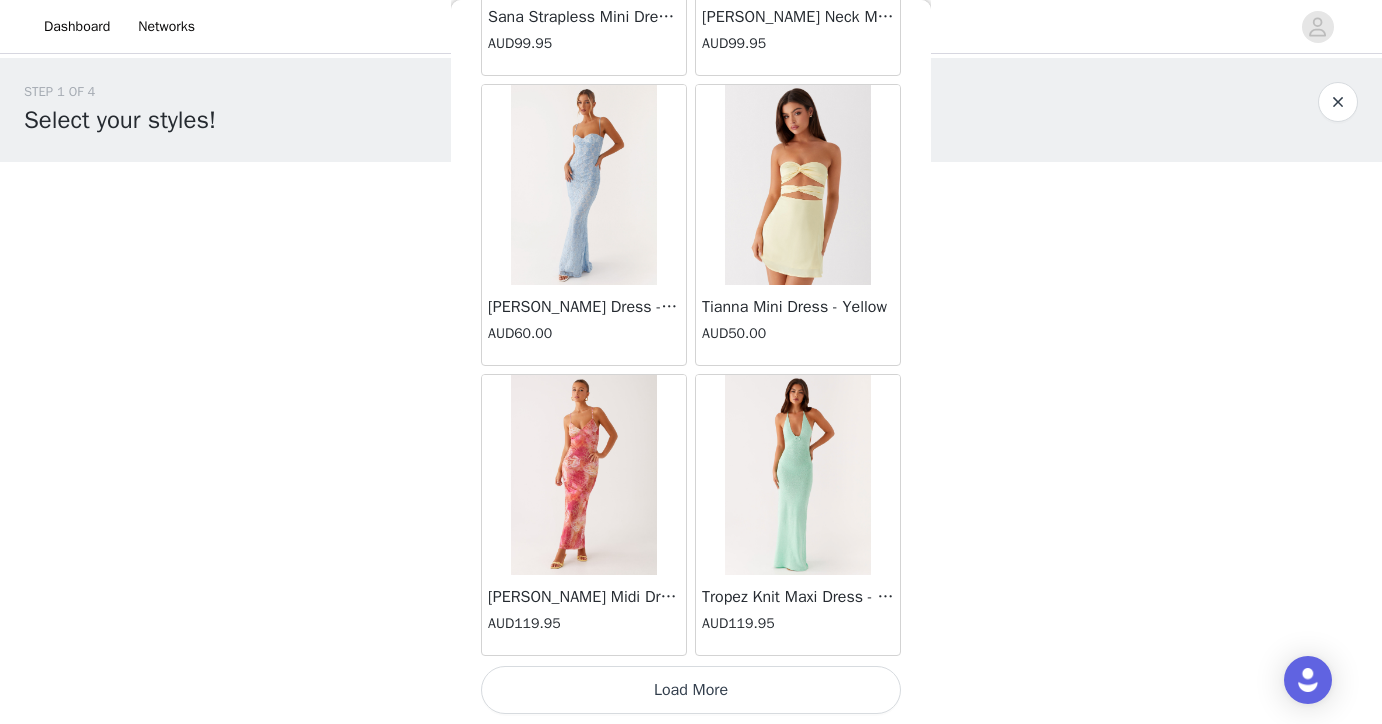 click on "Load More" at bounding box center (691, 690) 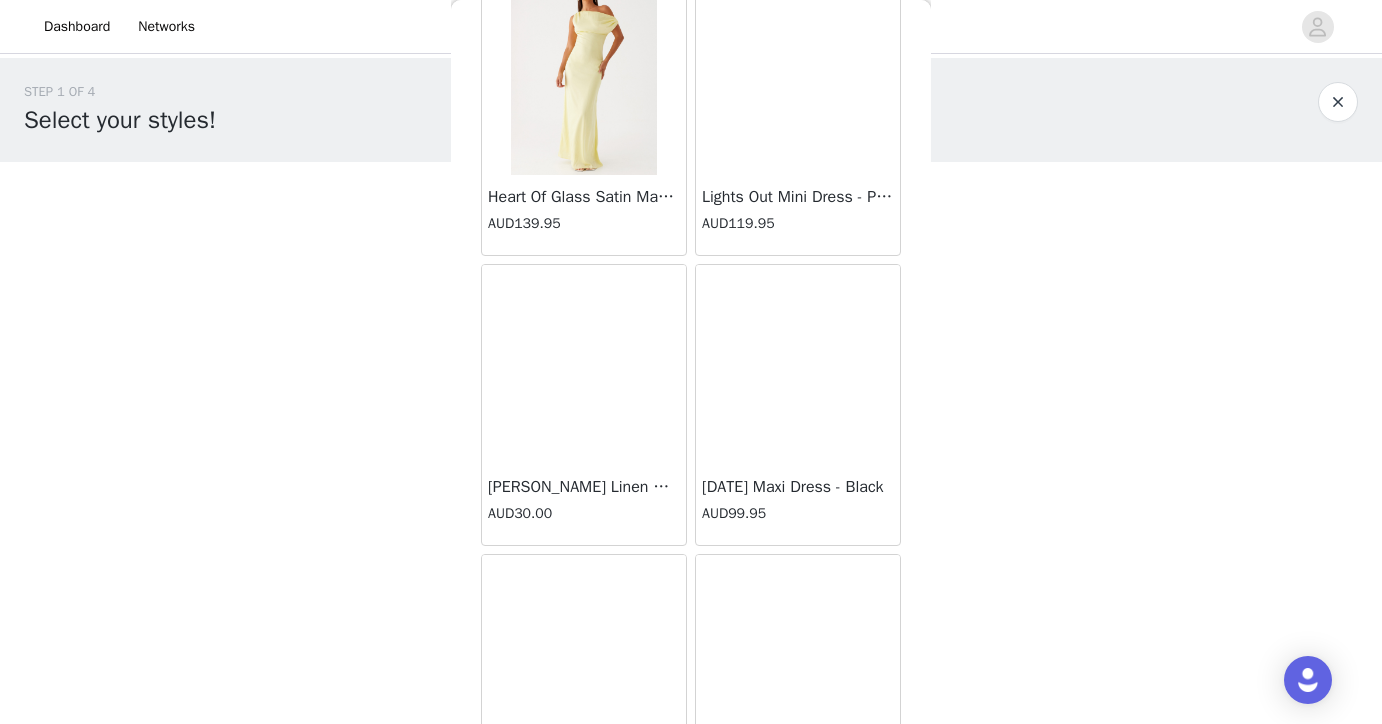 scroll, scrollTop: 83536, scrollLeft: 0, axis: vertical 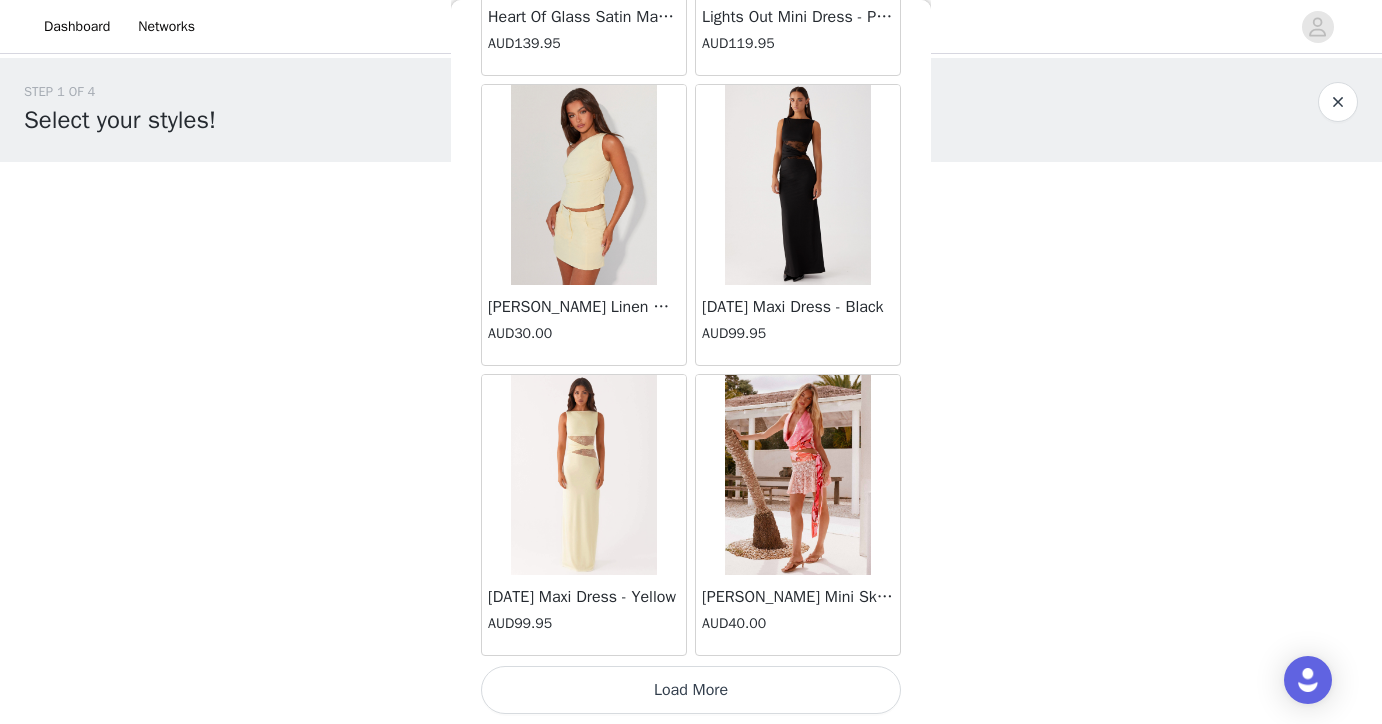 click on "Load More" at bounding box center [691, 690] 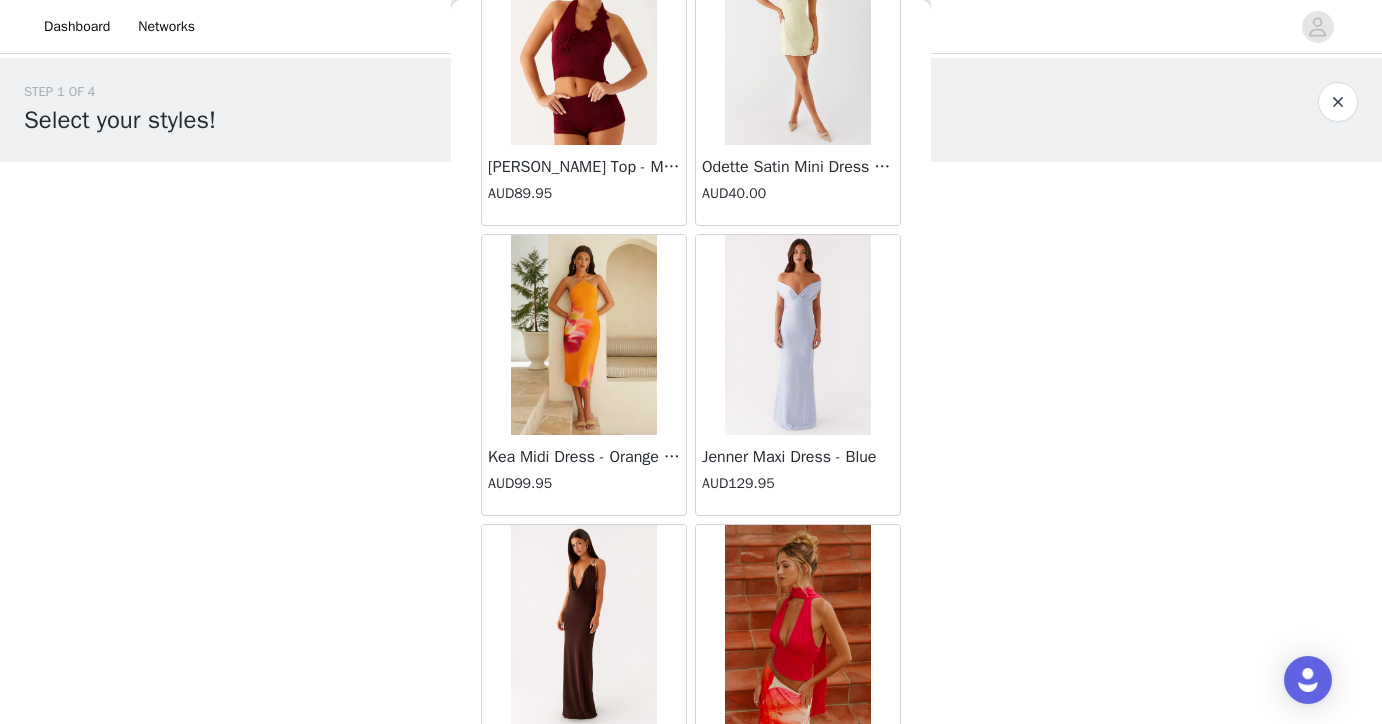 scroll, scrollTop: 86436, scrollLeft: 0, axis: vertical 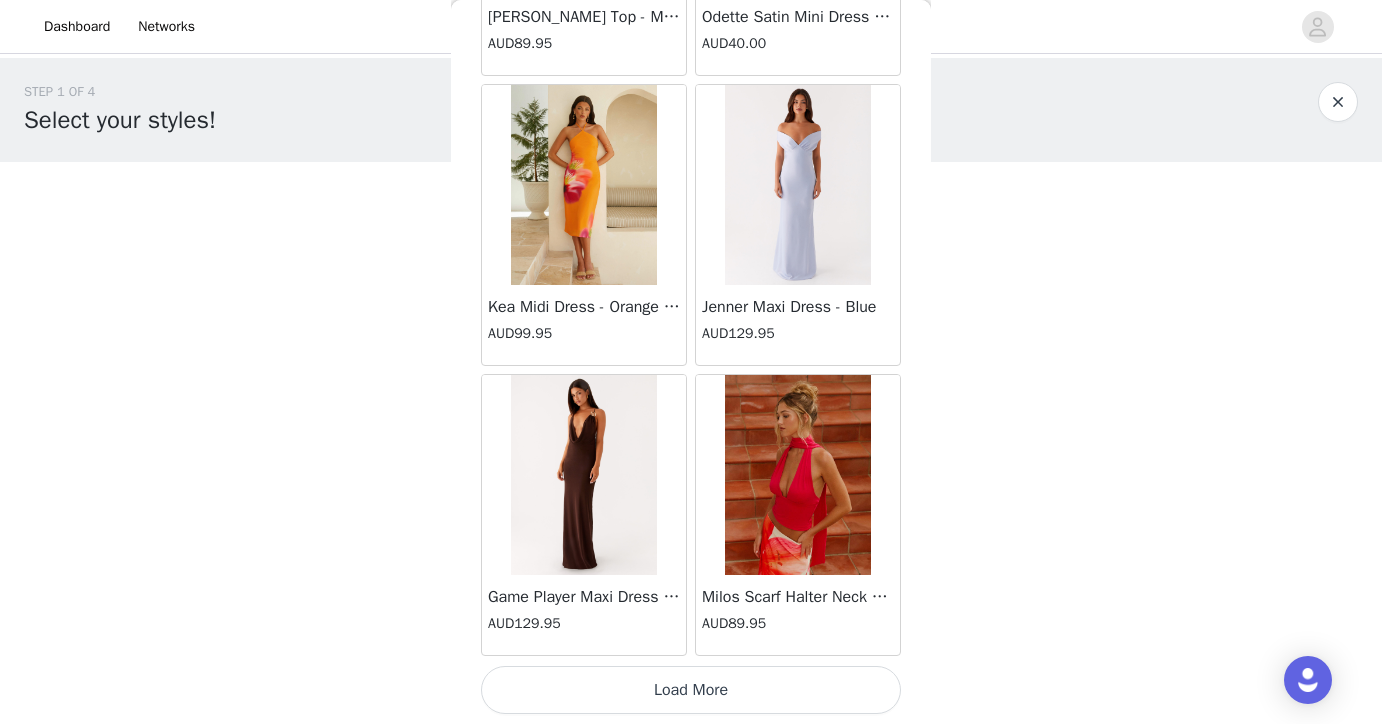 click on "Load More" at bounding box center [691, 690] 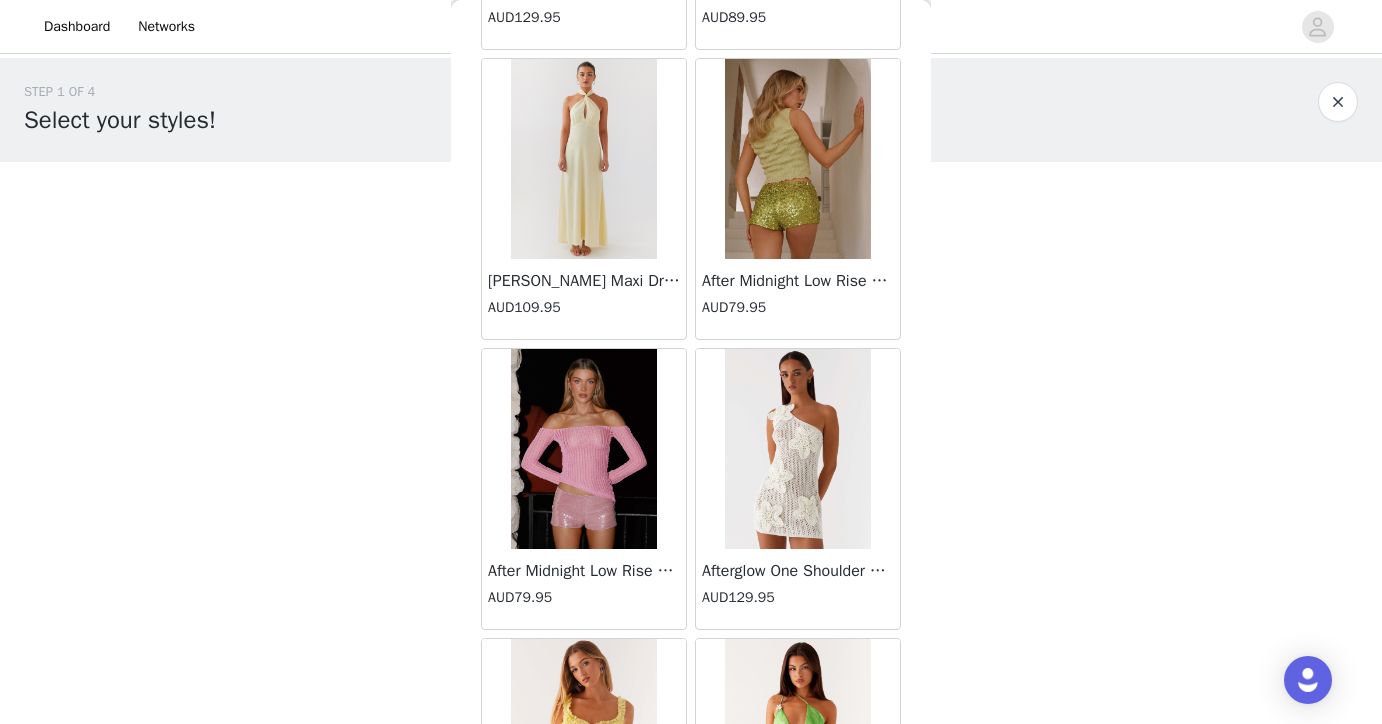 scroll, scrollTop: 89336, scrollLeft: 0, axis: vertical 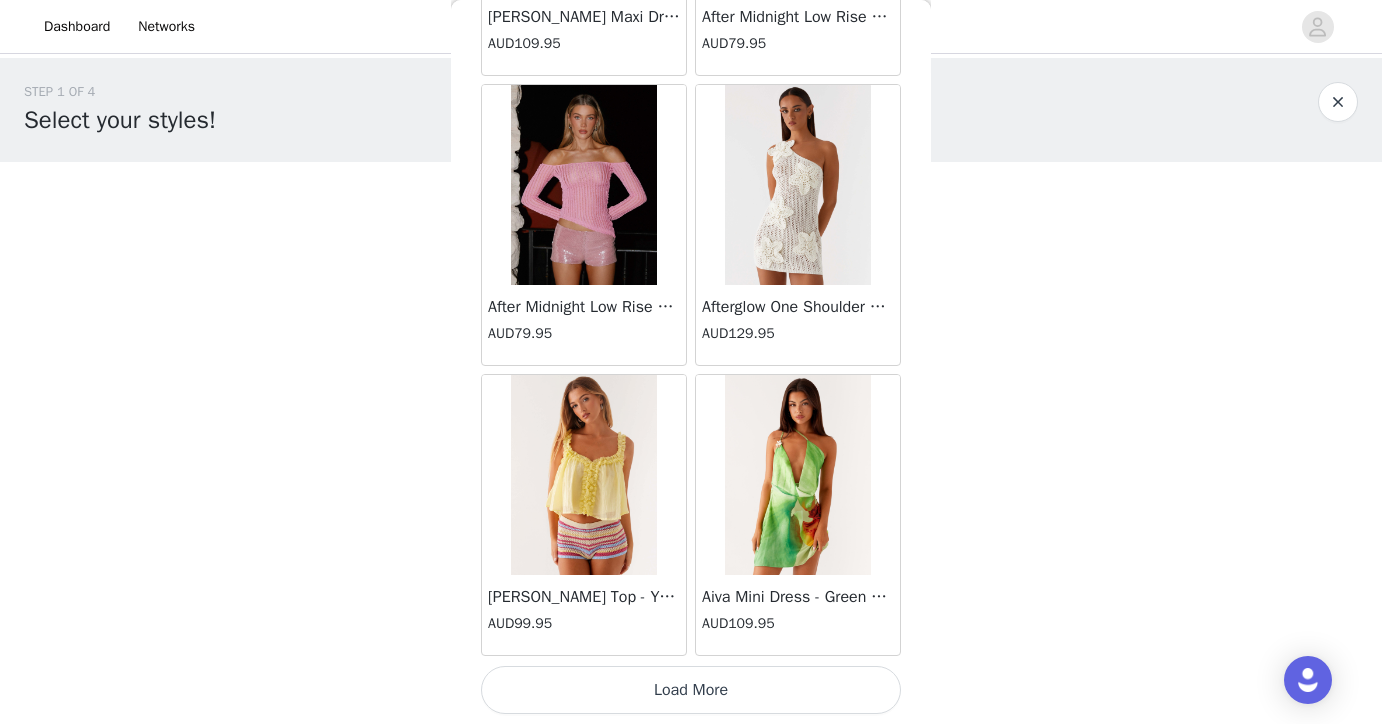 click on "Load More" at bounding box center (691, 690) 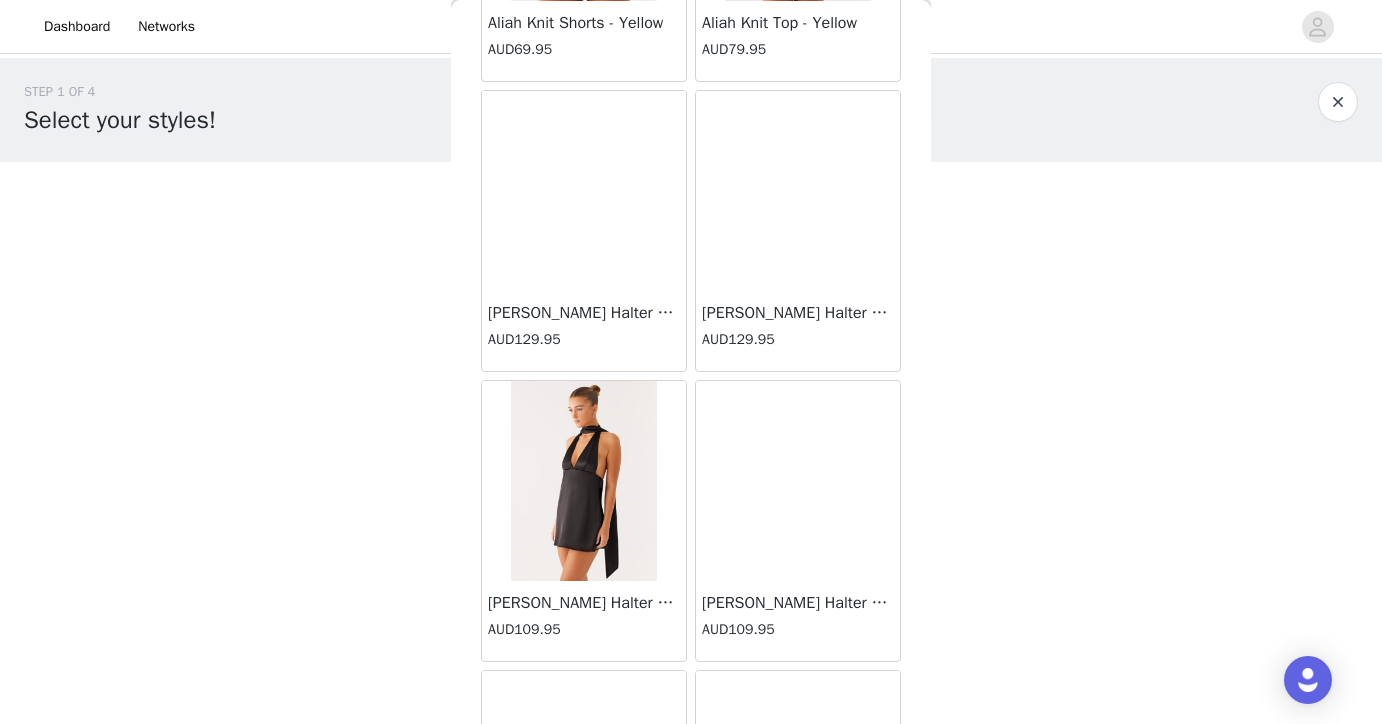 scroll, scrollTop: 91471, scrollLeft: 0, axis: vertical 